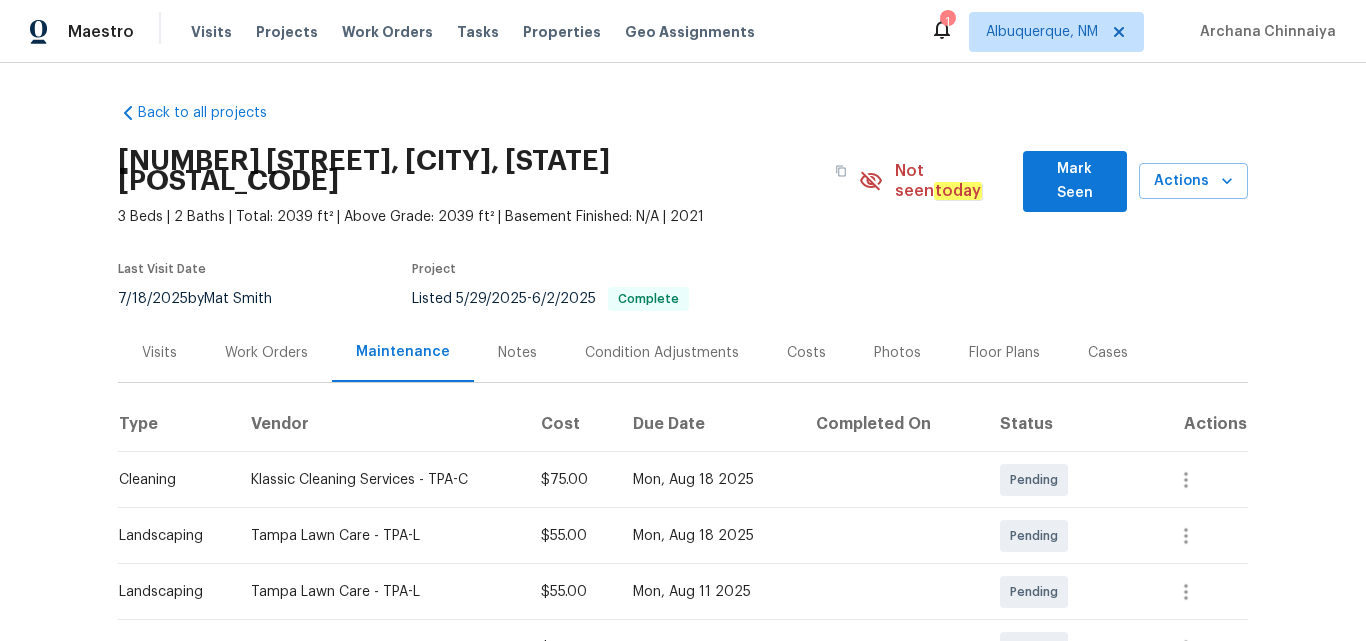 scroll, scrollTop: 0, scrollLeft: 0, axis: both 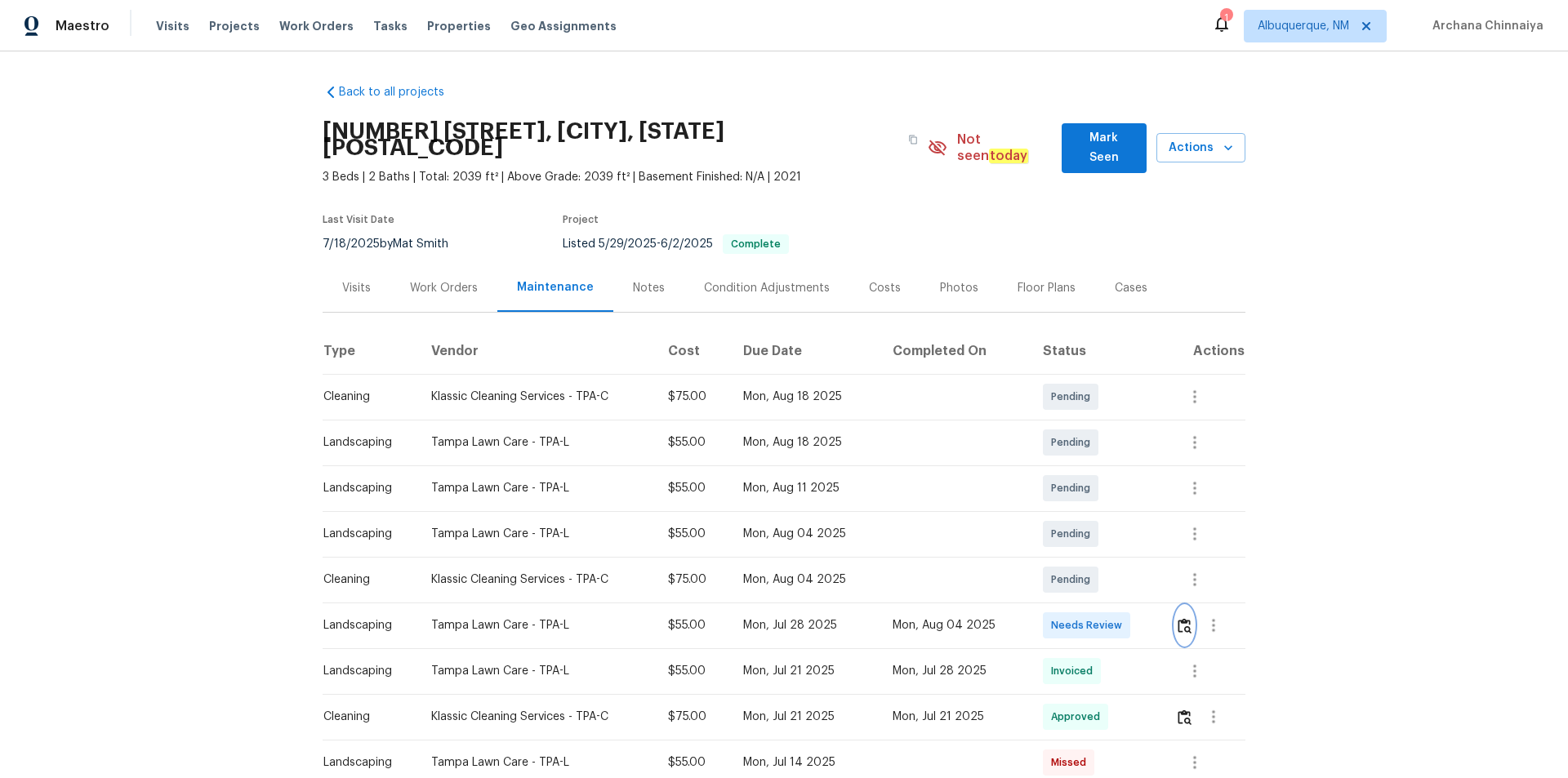click at bounding box center (1184, 625) 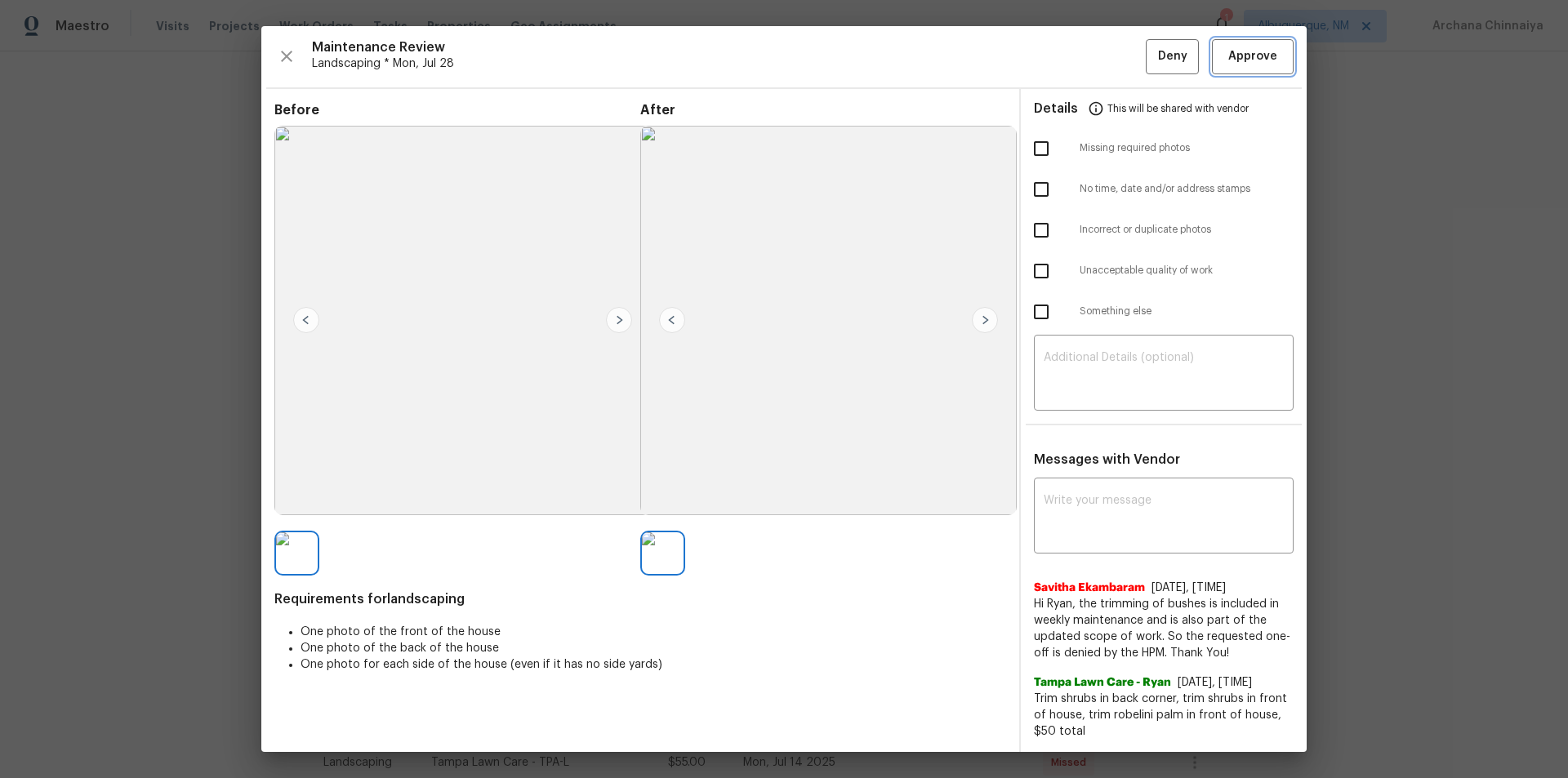 drag, startPoint x: 1262, startPoint y: 51, endPoint x: 1267, endPoint y: 80, distance: 29.427878 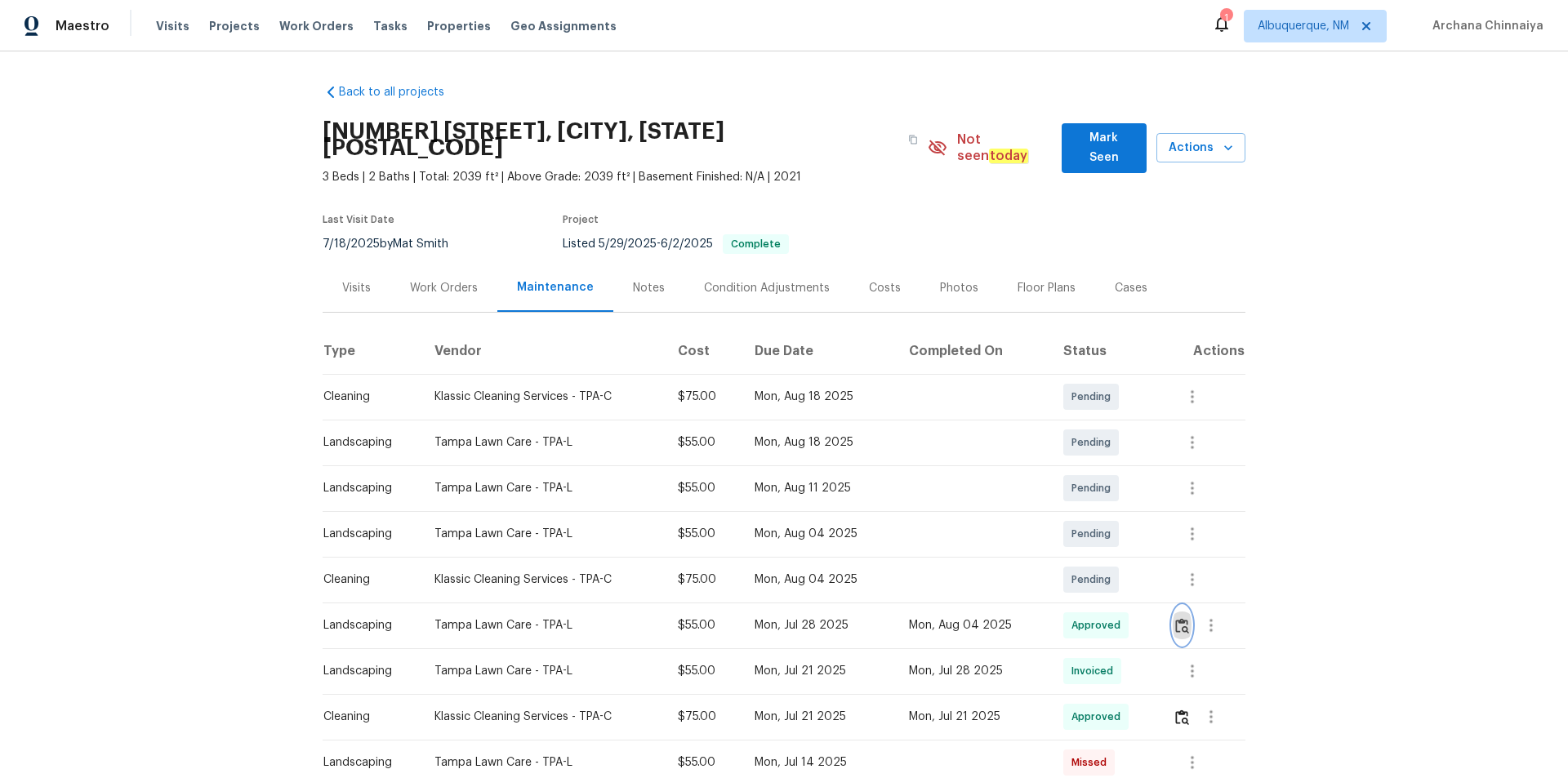 click at bounding box center [1182, 625] 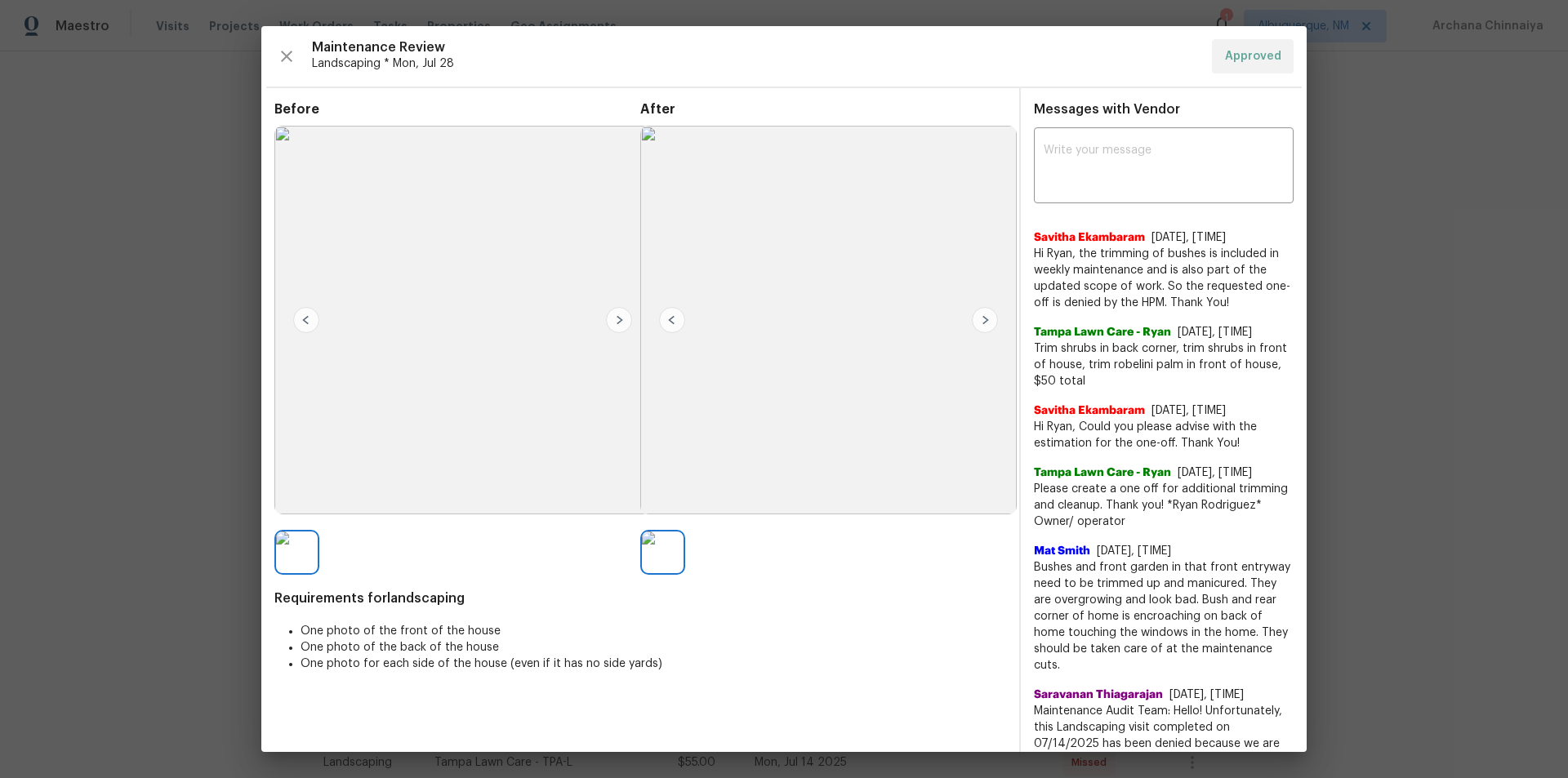 drag, startPoint x: 1467, startPoint y: 385, endPoint x: 1488, endPoint y: 414, distance: 35.80503 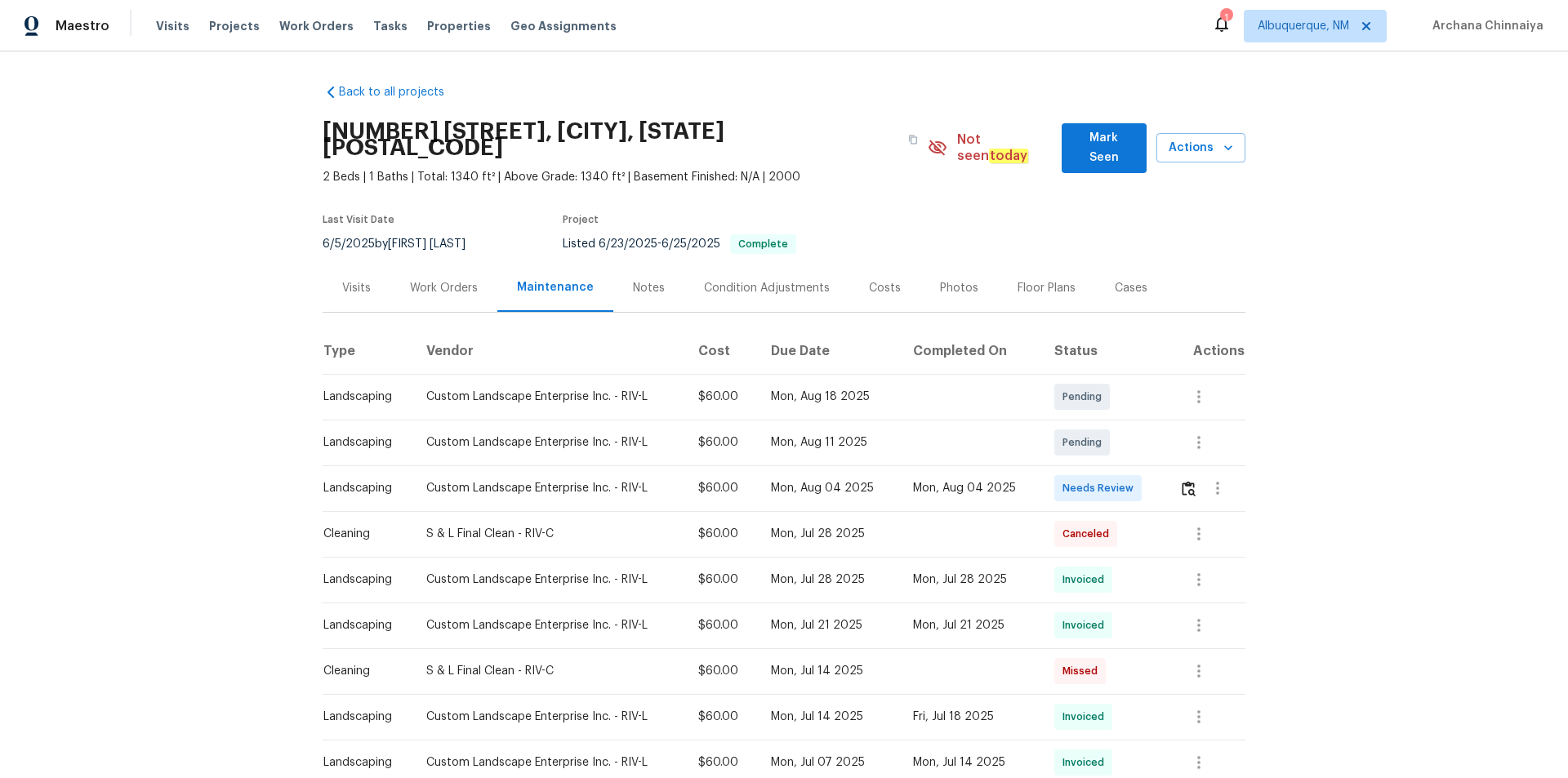 scroll, scrollTop: 0, scrollLeft: 0, axis: both 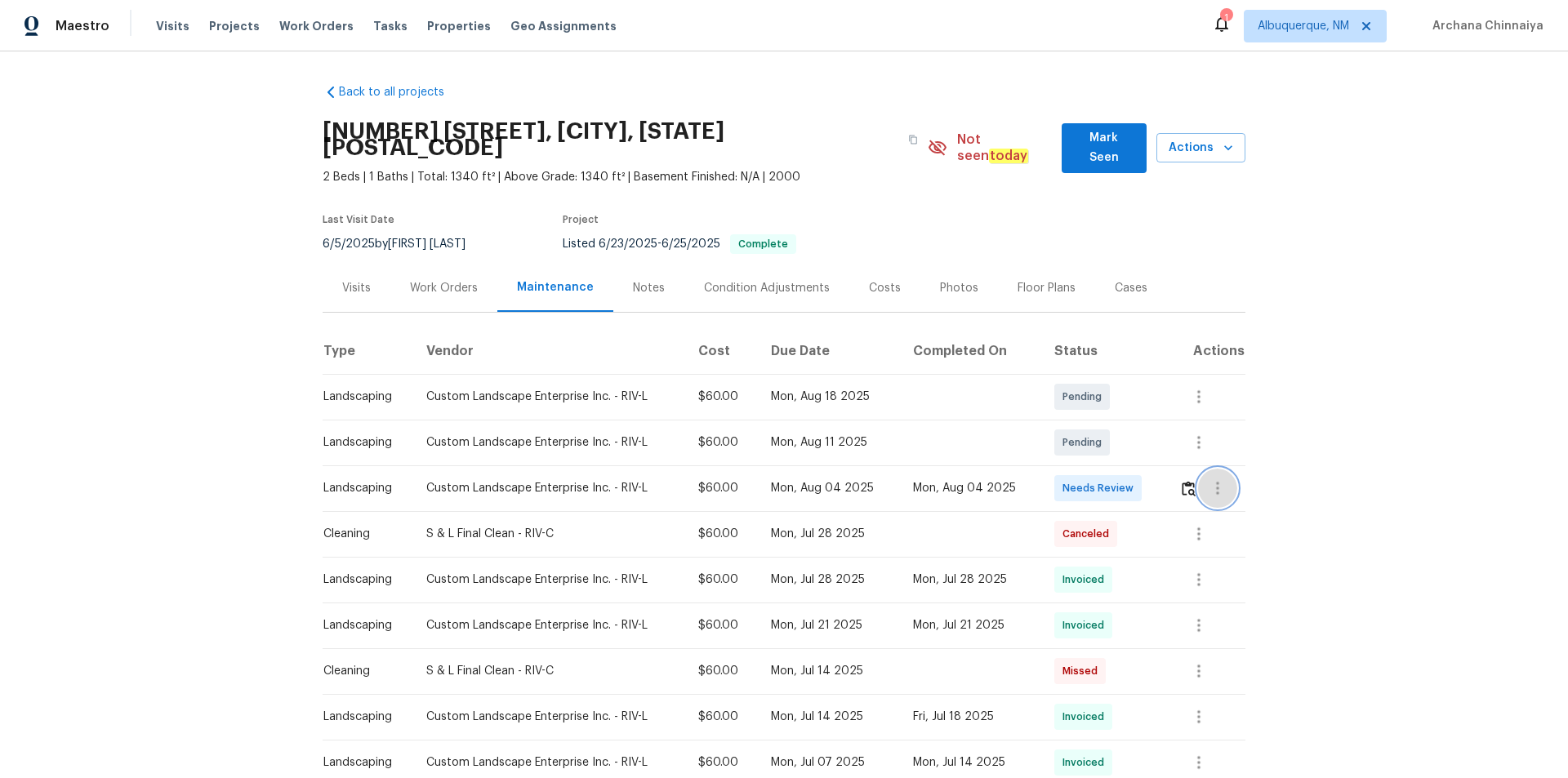 drag, startPoint x: 1191, startPoint y: 472, endPoint x: 1198, endPoint y: 505, distance: 33.734256 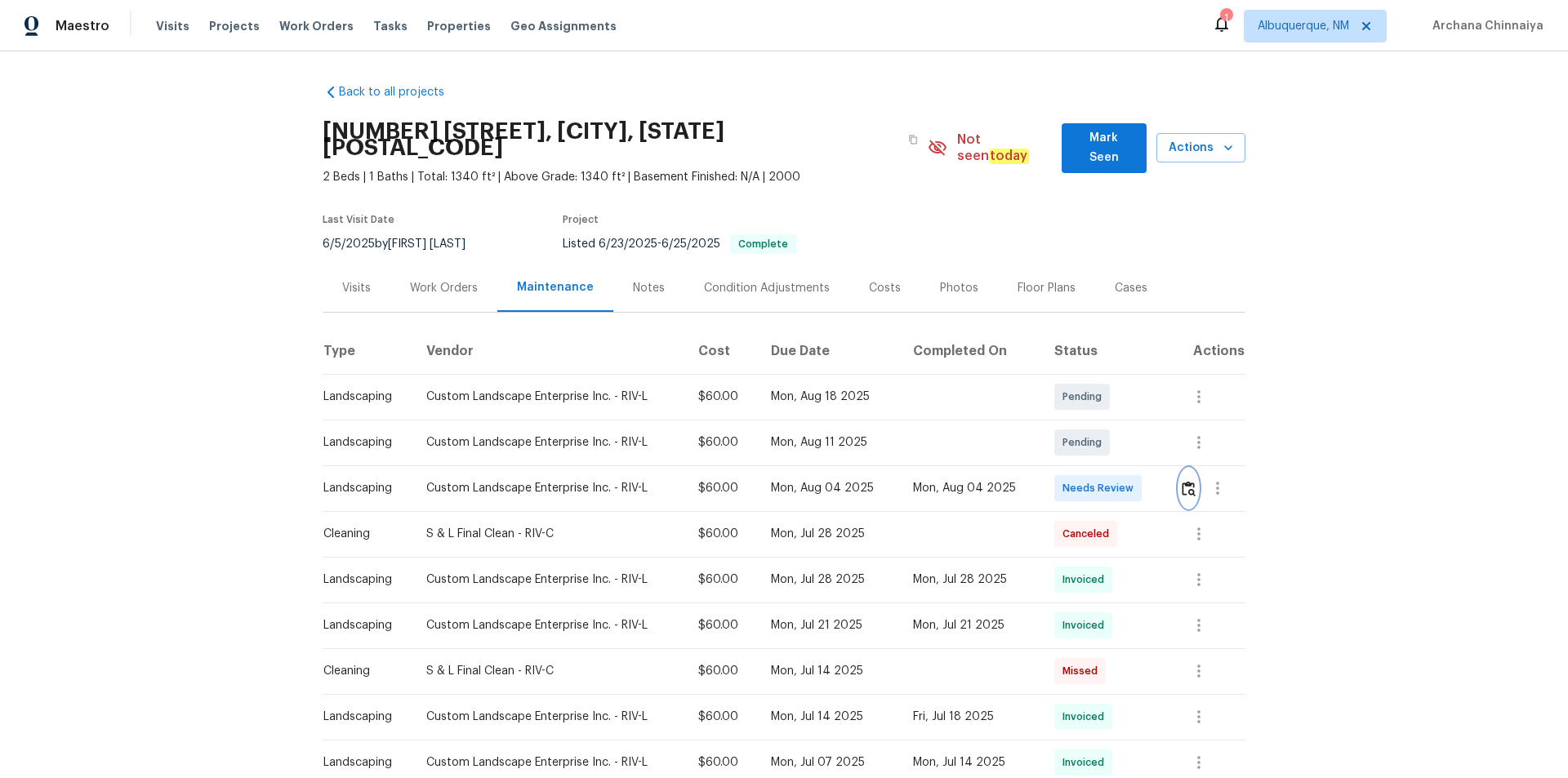 click at bounding box center (1188, 488) 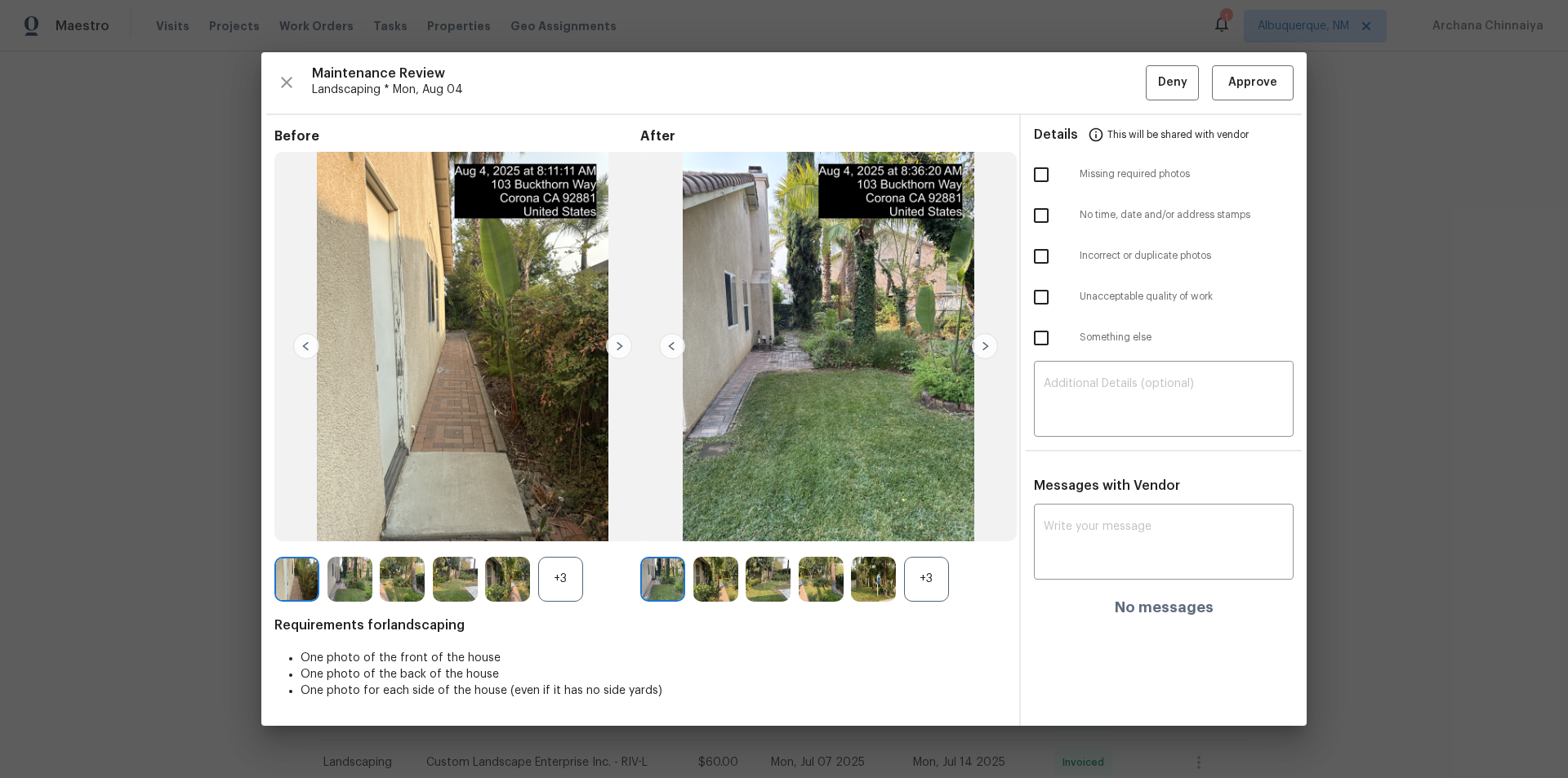 click on "Maintenance Review Landscaping * Mon, Aug 04 Deny Approve Before  +3 After  +3 Requirements for  landscaping One photo of the front of the house One photo of the back of the house One photo for each side of the house (even if it has no side yards) Details This will be shared with vendor Missing required photos No time, date and/or address stamps Incorrect or duplicate photos Unacceptable quality of work Something else ​   Messages with Vendor   x ​ No messages" at bounding box center (784, 389) 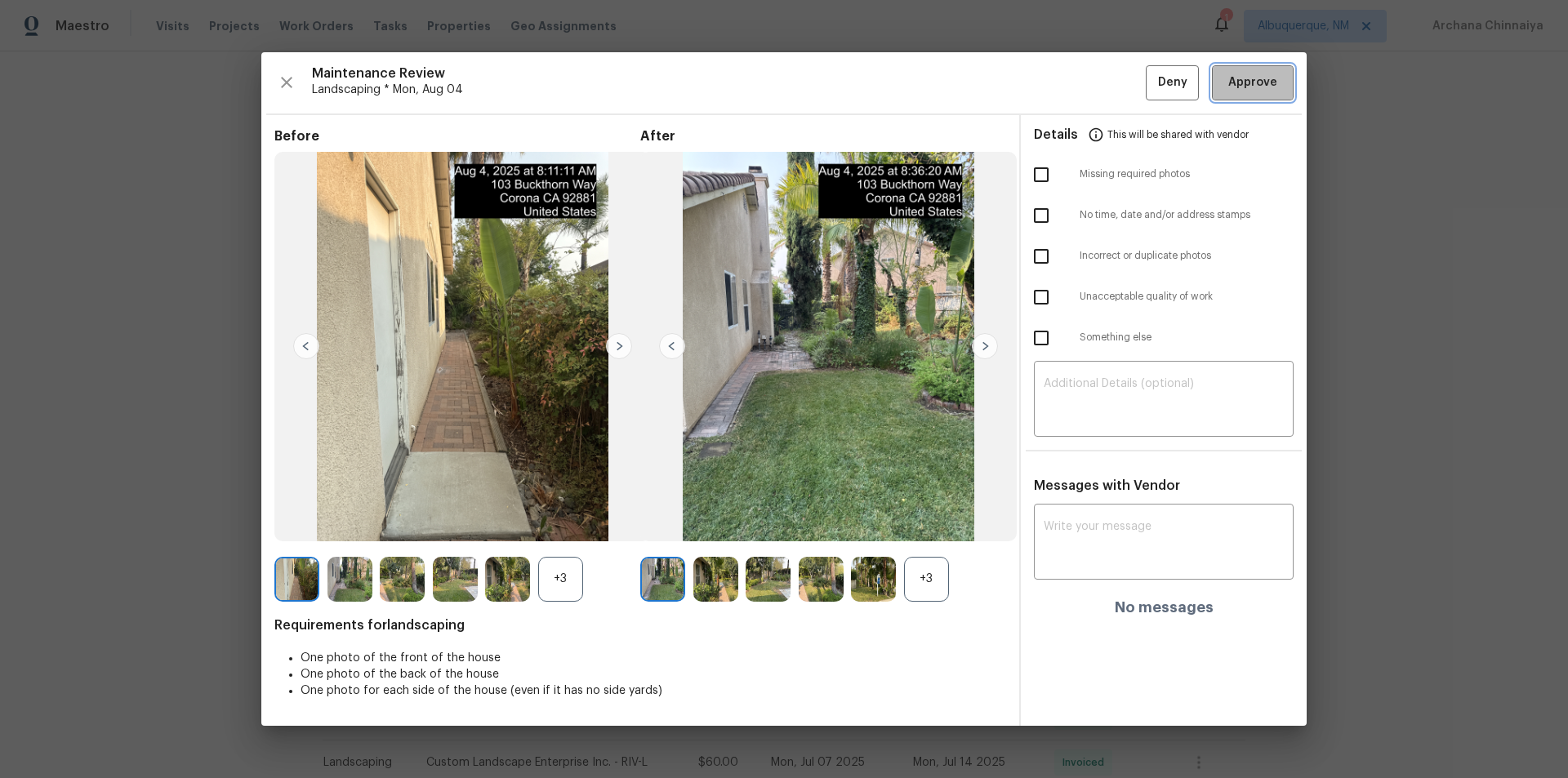 click on "Approve" at bounding box center (1253, 82) 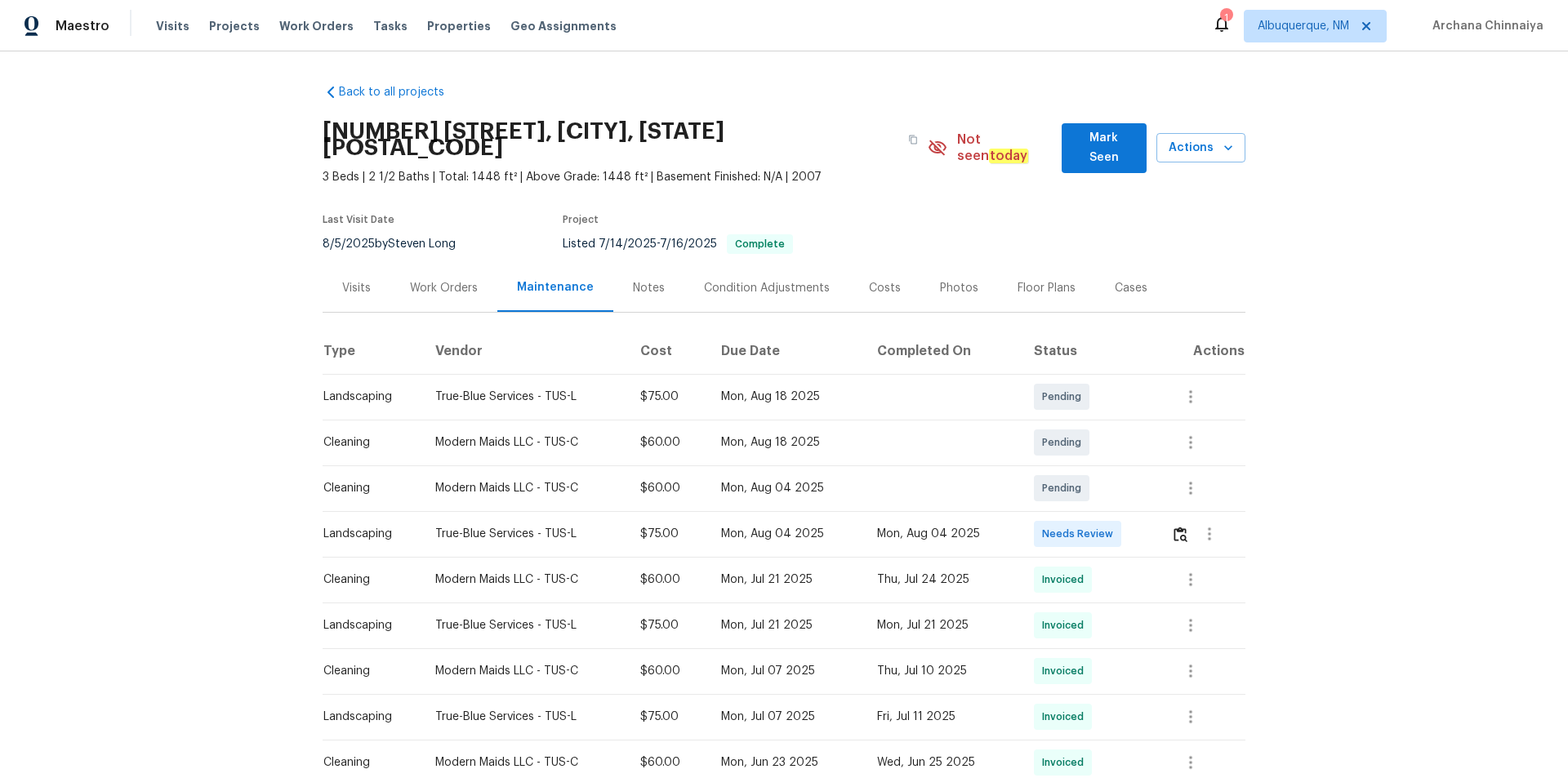 scroll, scrollTop: 0, scrollLeft: 0, axis: both 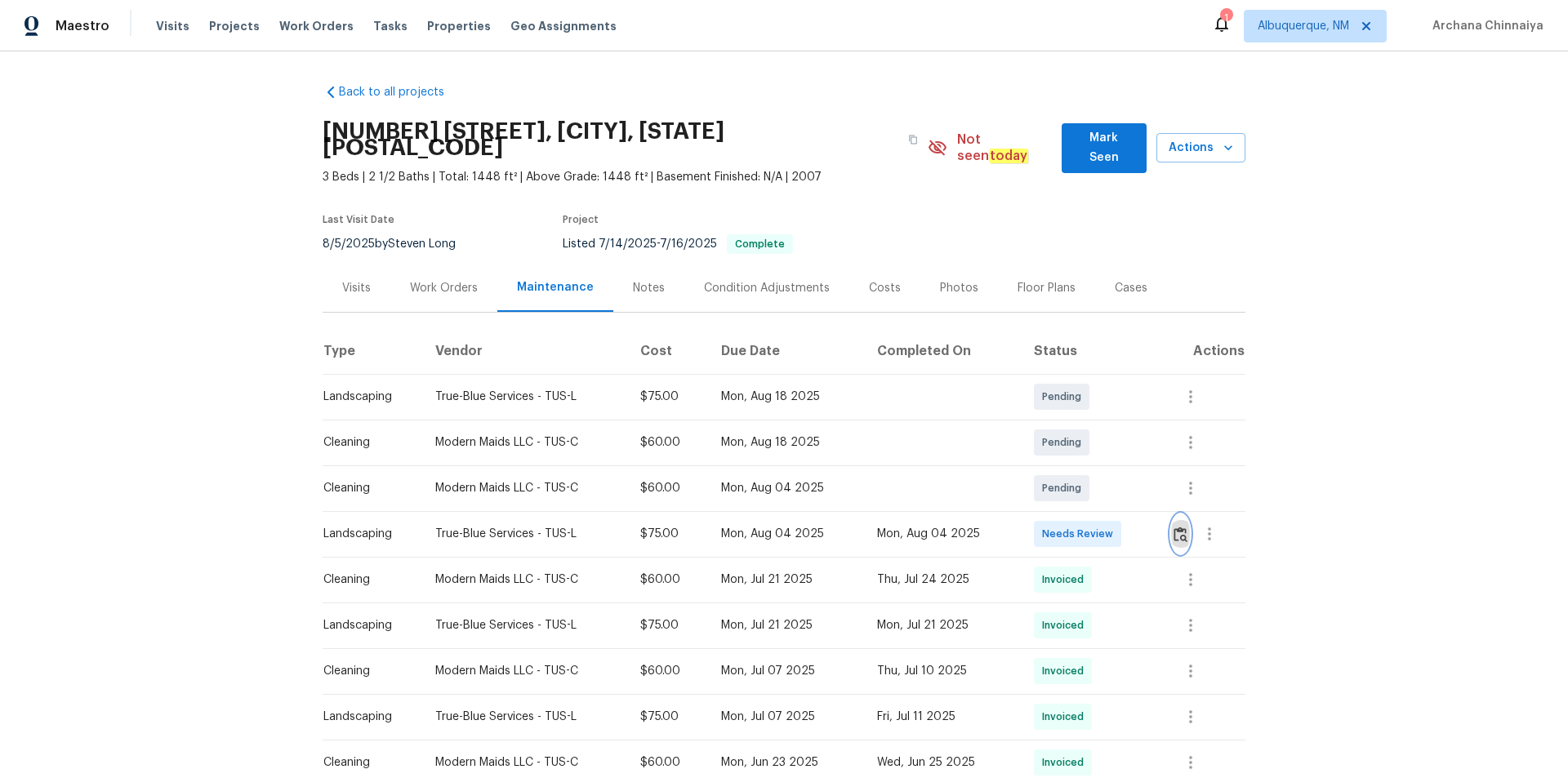 click at bounding box center [1180, 534] 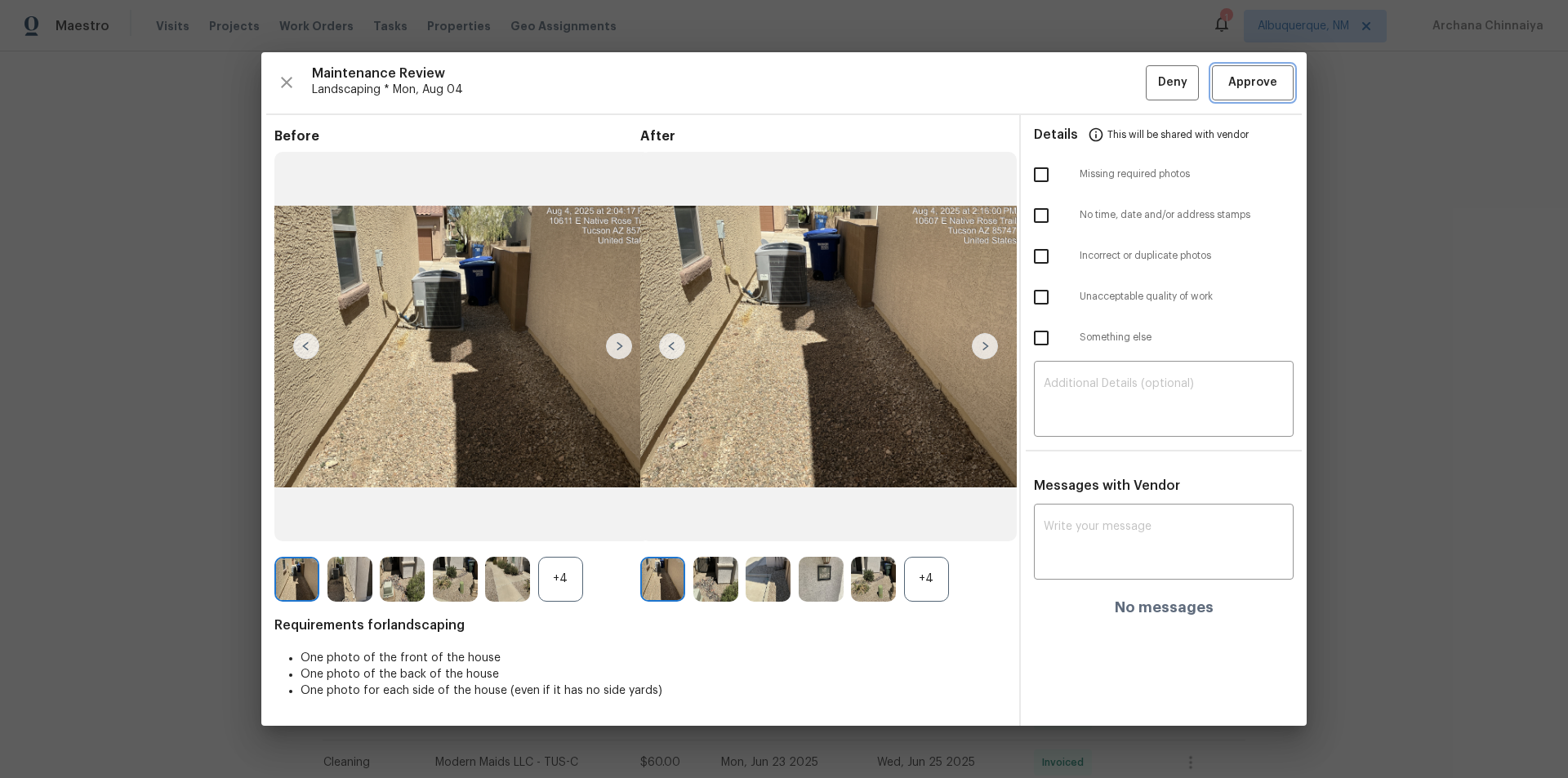 click on "Approve" at bounding box center (1253, 82) 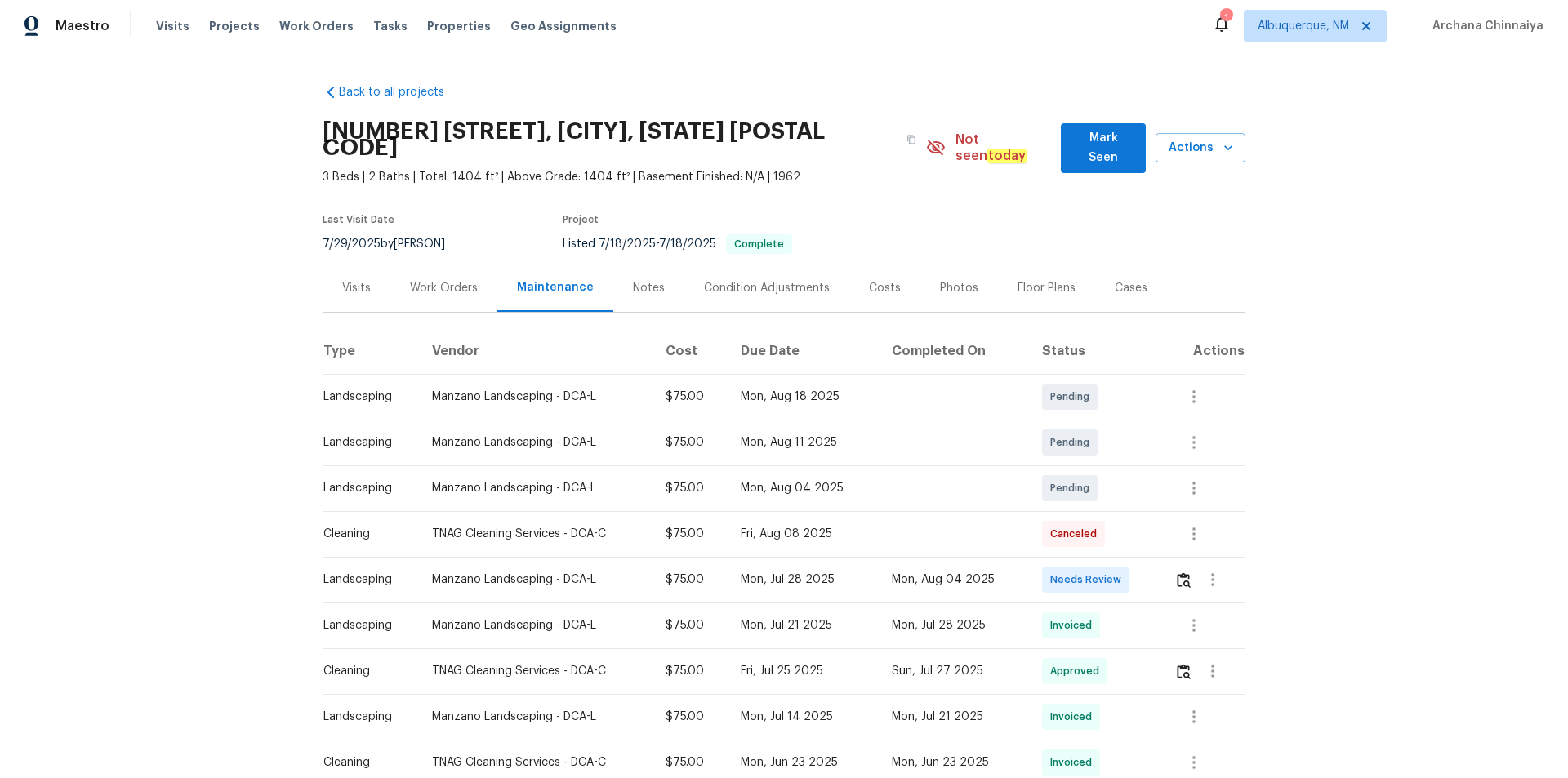 scroll, scrollTop: 0, scrollLeft: 0, axis: both 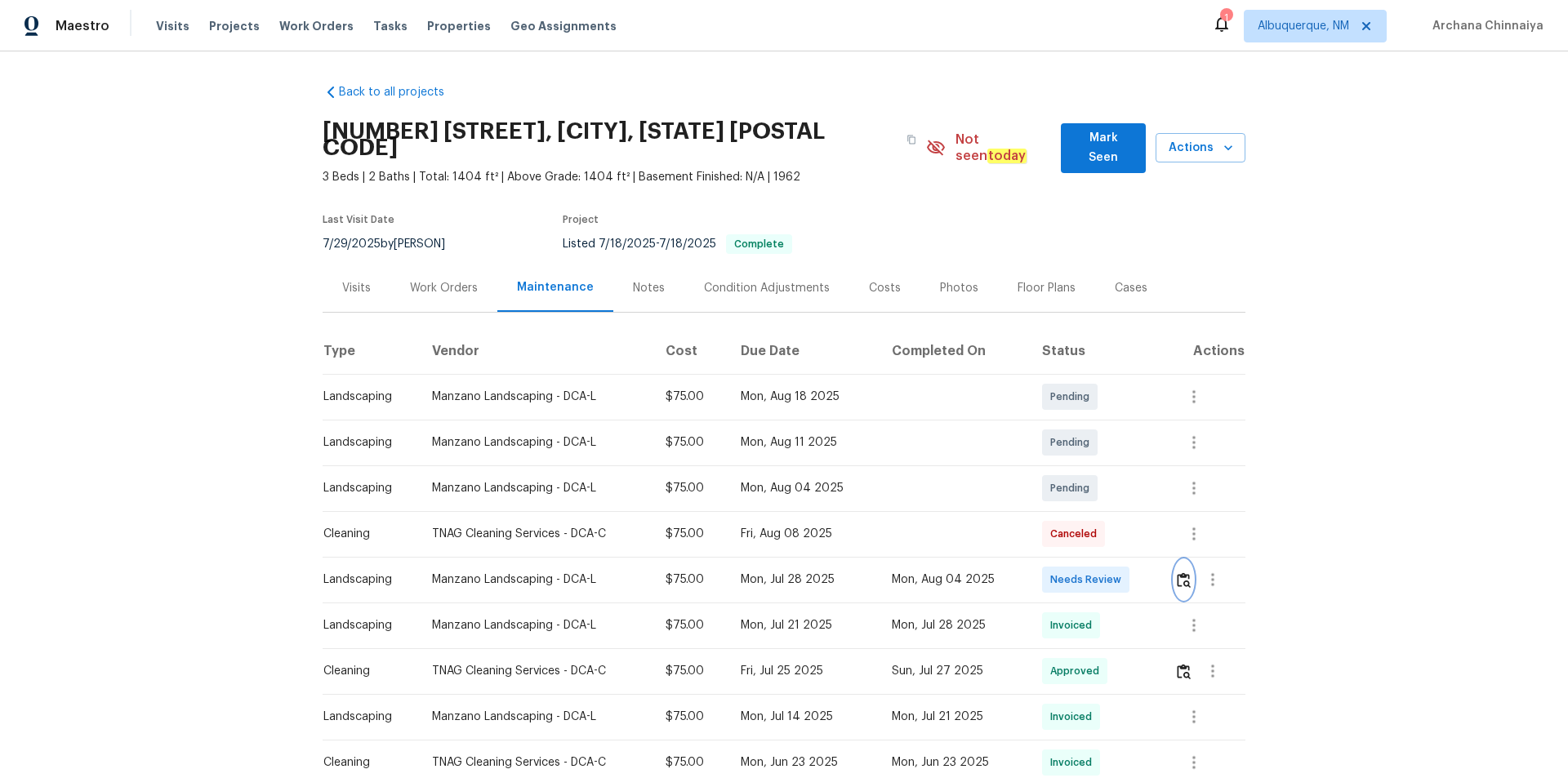 click at bounding box center [1183, 580] 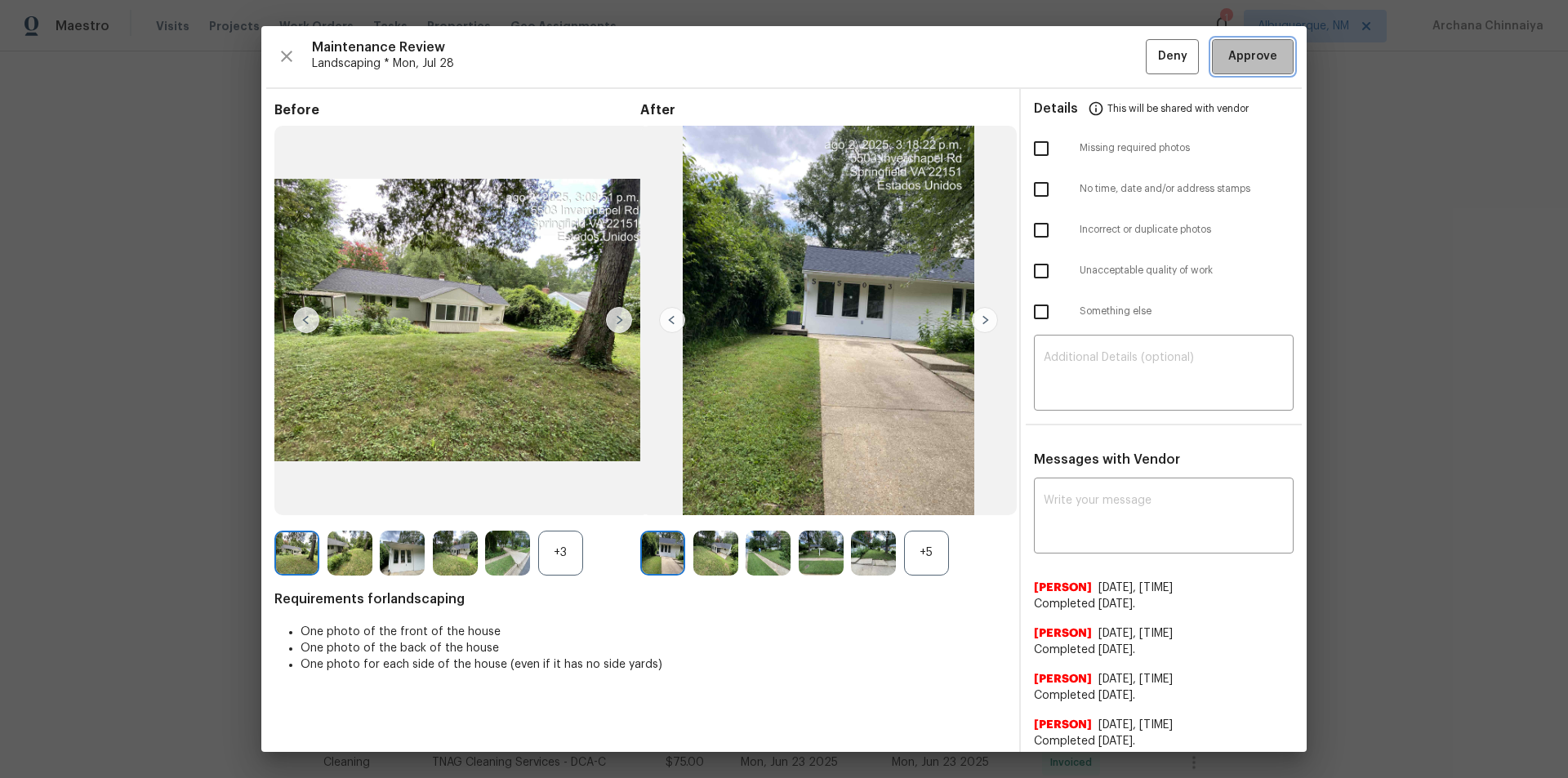 click on "Approve" at bounding box center [1253, 56] 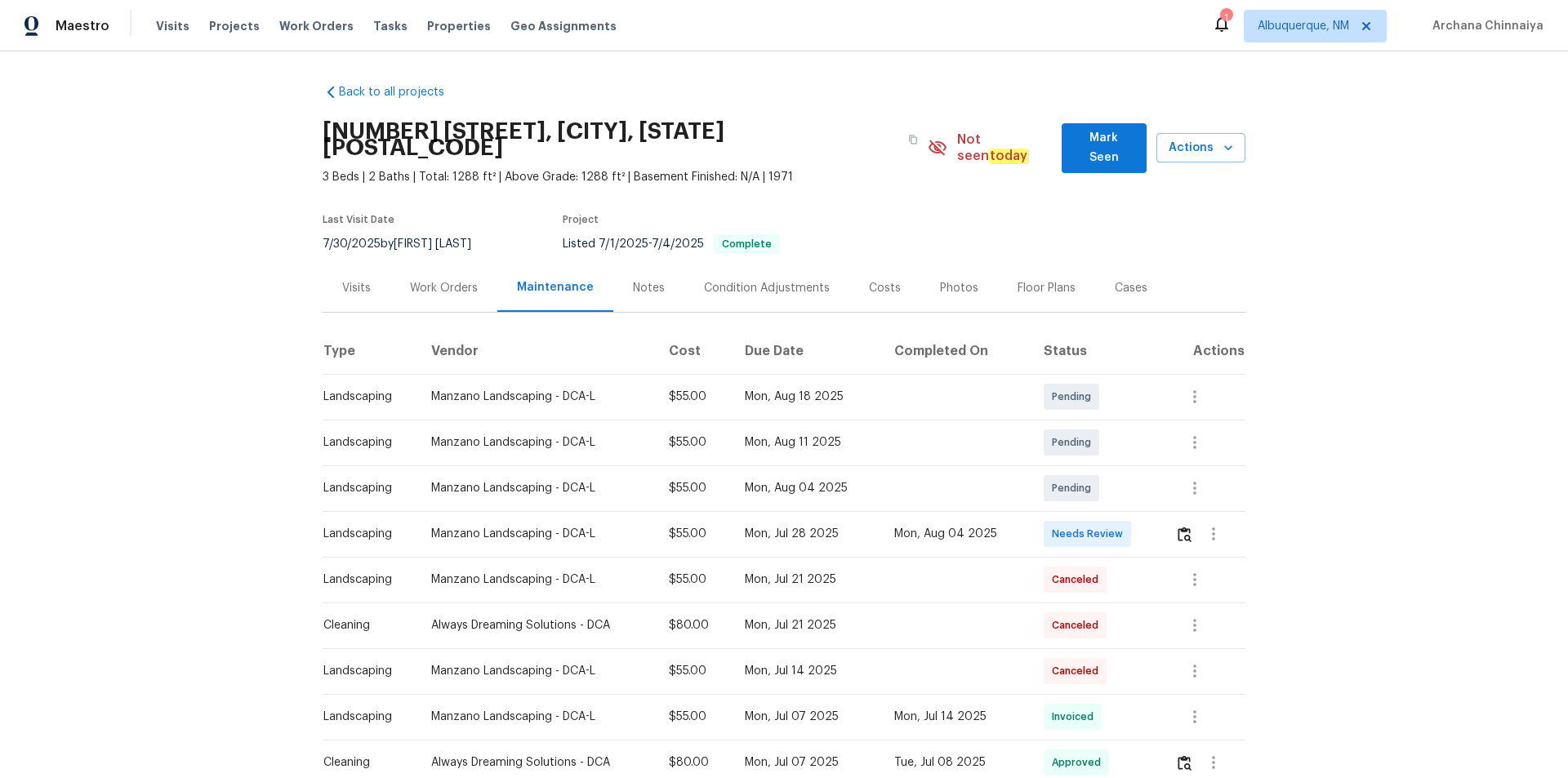 scroll, scrollTop: 0, scrollLeft: 0, axis: both 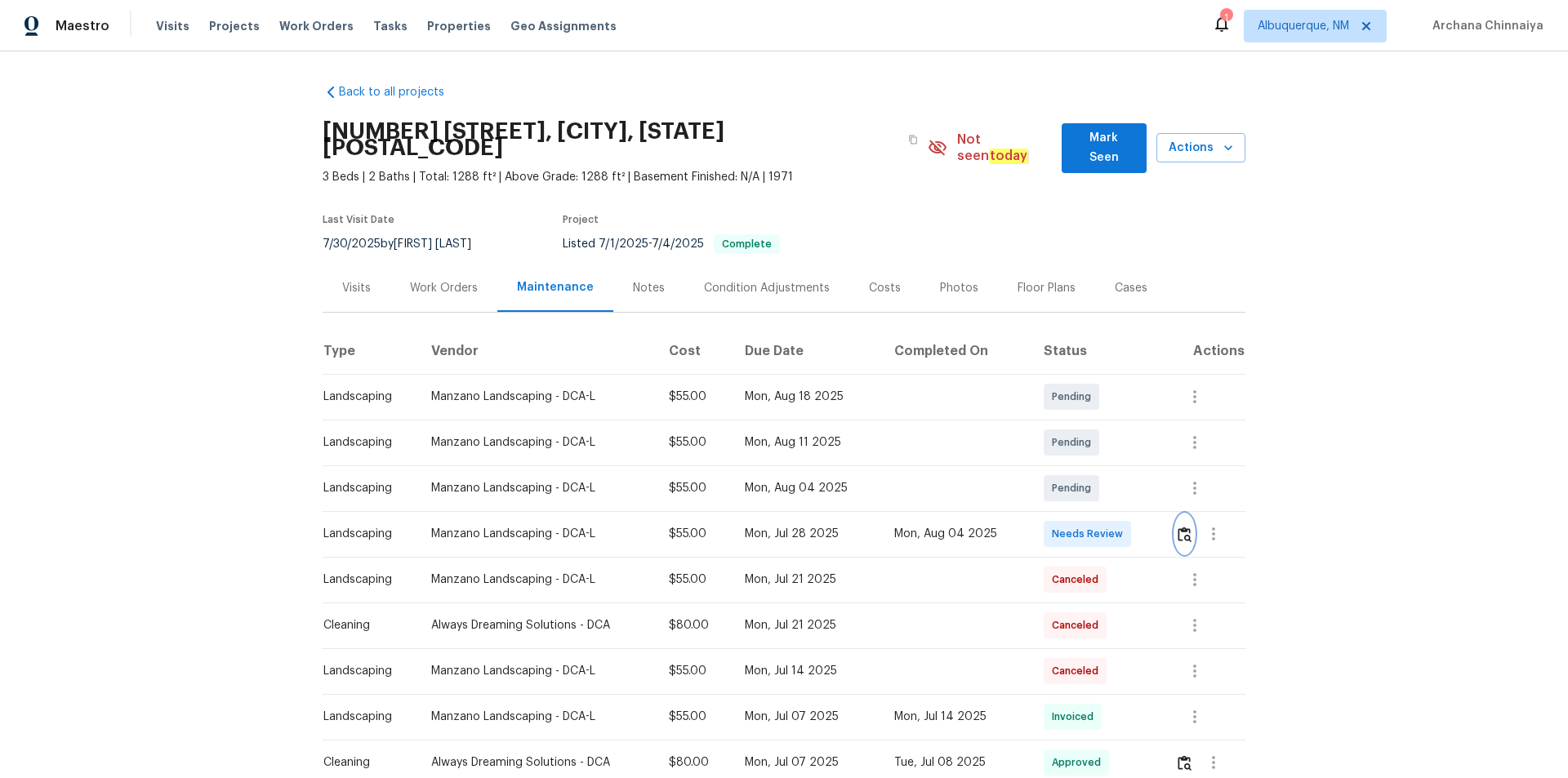 click at bounding box center (1184, 534) 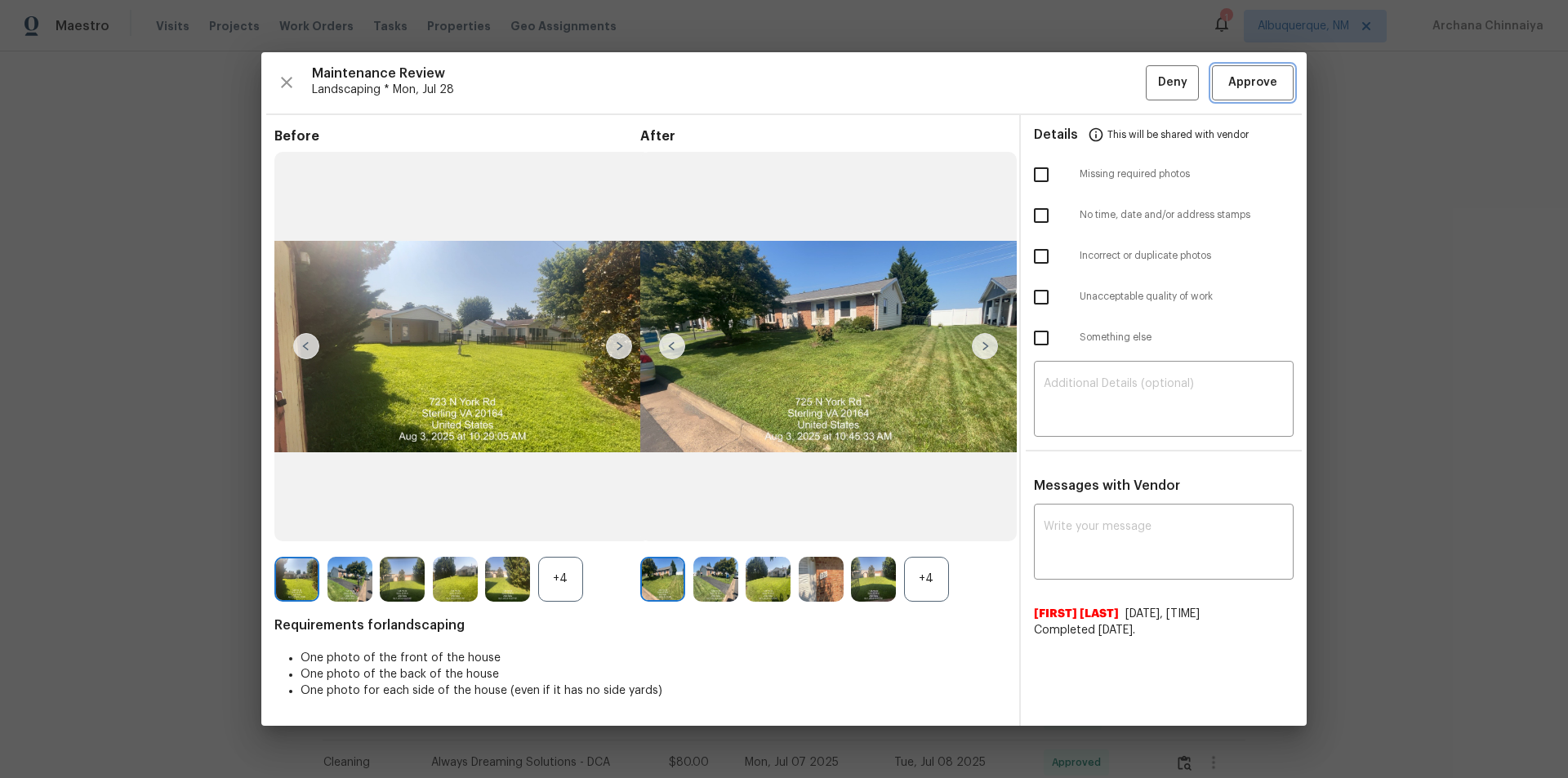 drag, startPoint x: 1288, startPoint y: 80, endPoint x: 1370, endPoint y: 233, distance: 173.5886 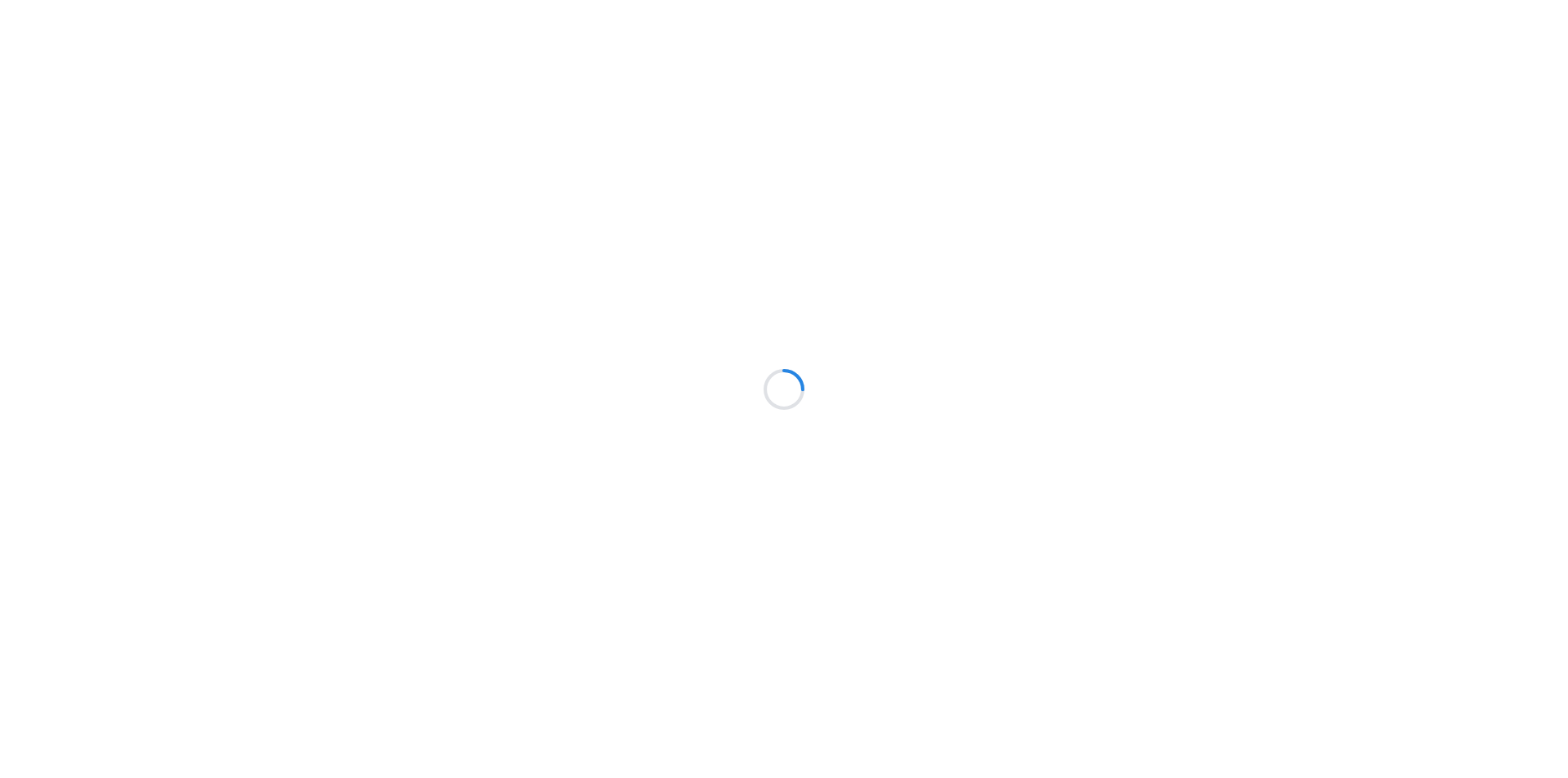 scroll, scrollTop: 0, scrollLeft: 0, axis: both 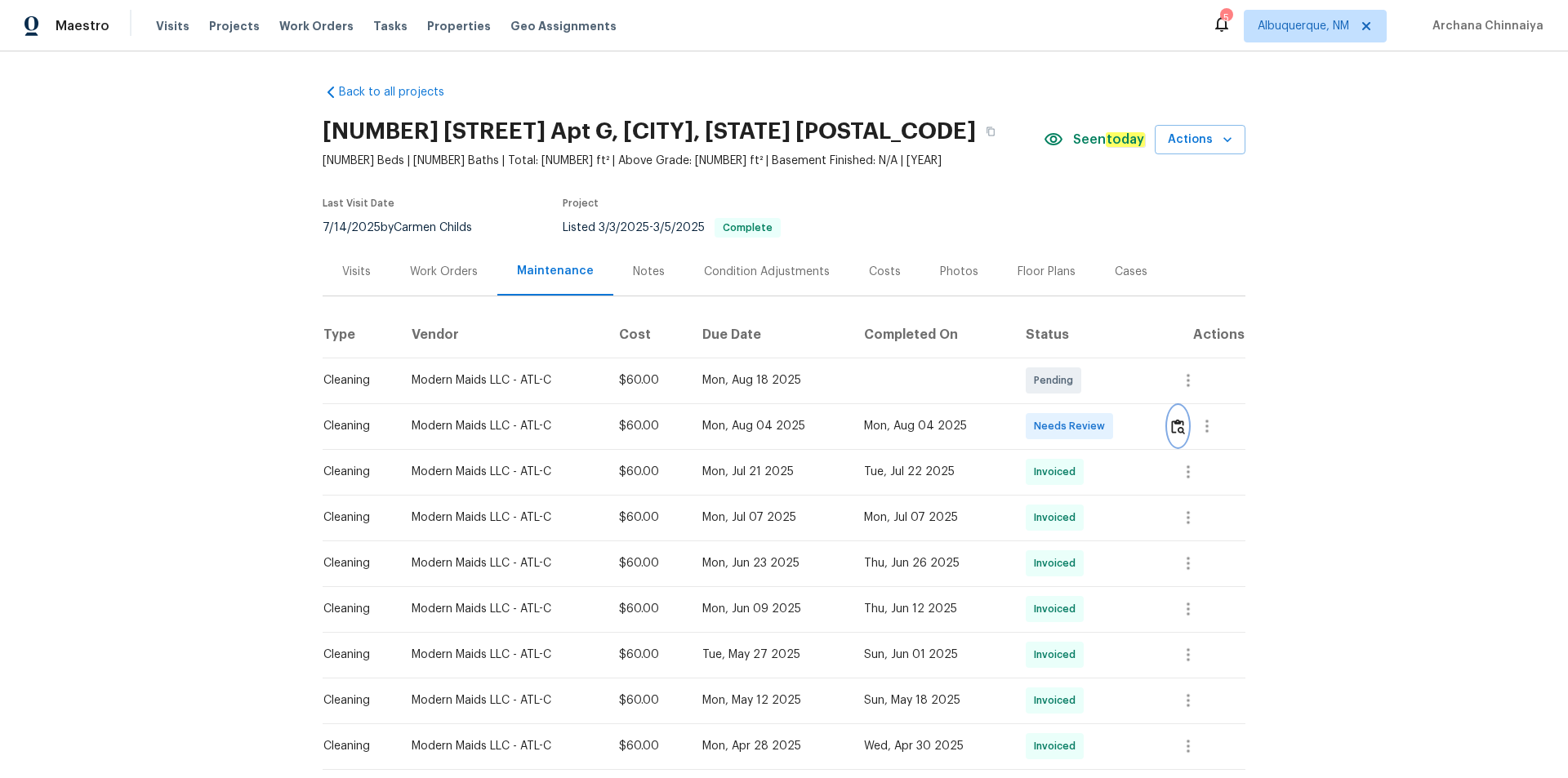 click at bounding box center (1178, 426) 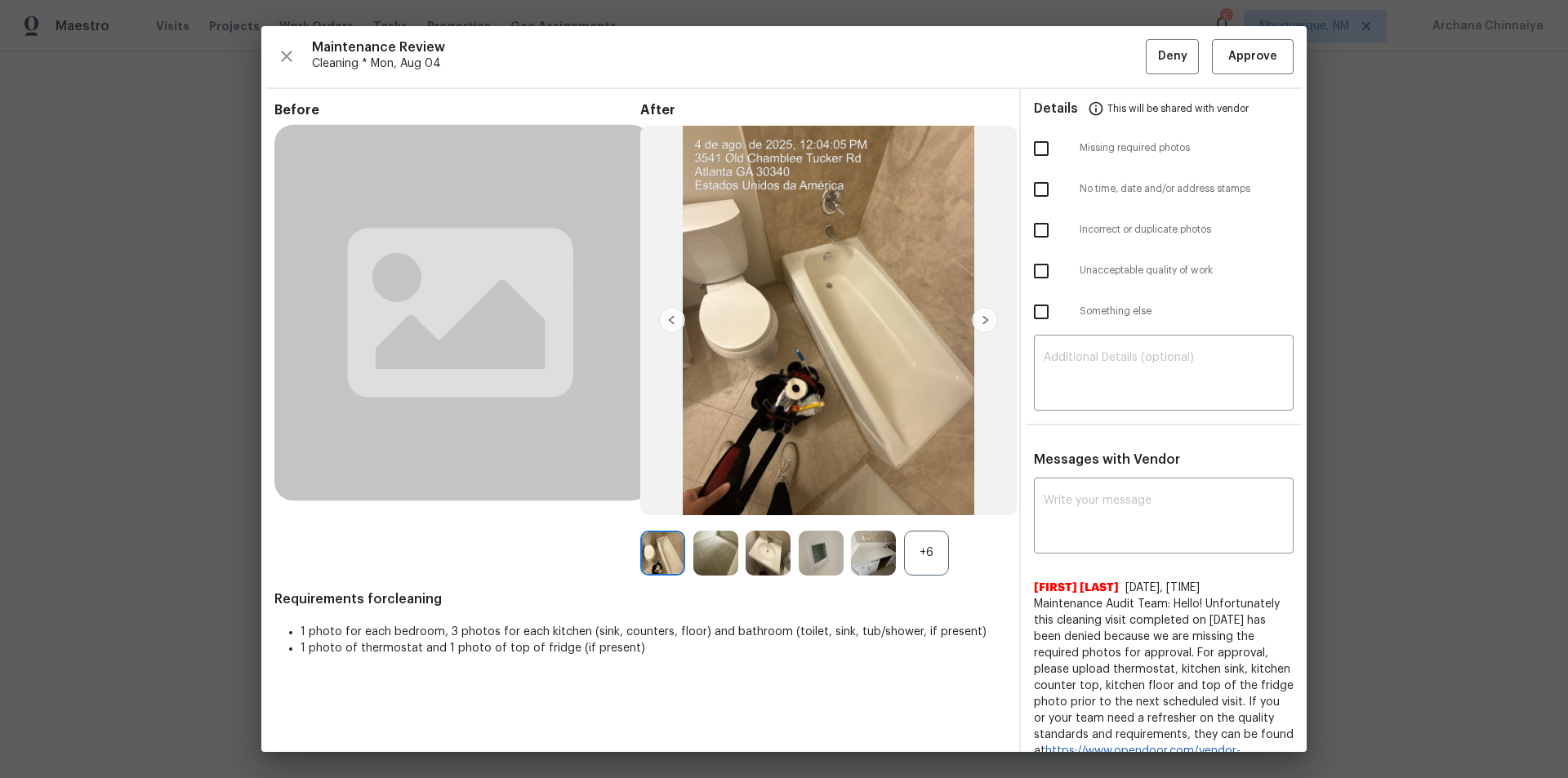 click on "Maintenance Review Cleaning * Mon, Aug 04 Deny Approve Before After  +6 Requirements for  cleaning 1 photo for each bedroom, 3 photos for each kitchen (sink, counters, floor) and bathroom (toilet, sink, tub/shower, if present) 1 photo of thermostat and 1 photo of top of fridge (if present) Details This will be shared with vendor Missing required photos No time, date and/or address stamps Incorrect or duplicate photos Unacceptable quality of work Something else ​   Messages with Vendor   x ​ Pavithra Thulasiraman 2/20/25, 22:0 Maintenance Audit Team: Hello! Unfortunately this cleaning visit completed on 02/19/2025 has been denied because we are missing the required photos for approval. For approval, please upload thermostat, kitchen sink, kitchen counter top, kitchen floor and top of the fridge photo prior to the next scheduled visit. If you or your team need a refresher on the quality standards and requirements, they can be found at  https://www.opendoor.com/vendor-help/quality.  Thank you! Afredi A" at bounding box center (784, 389) 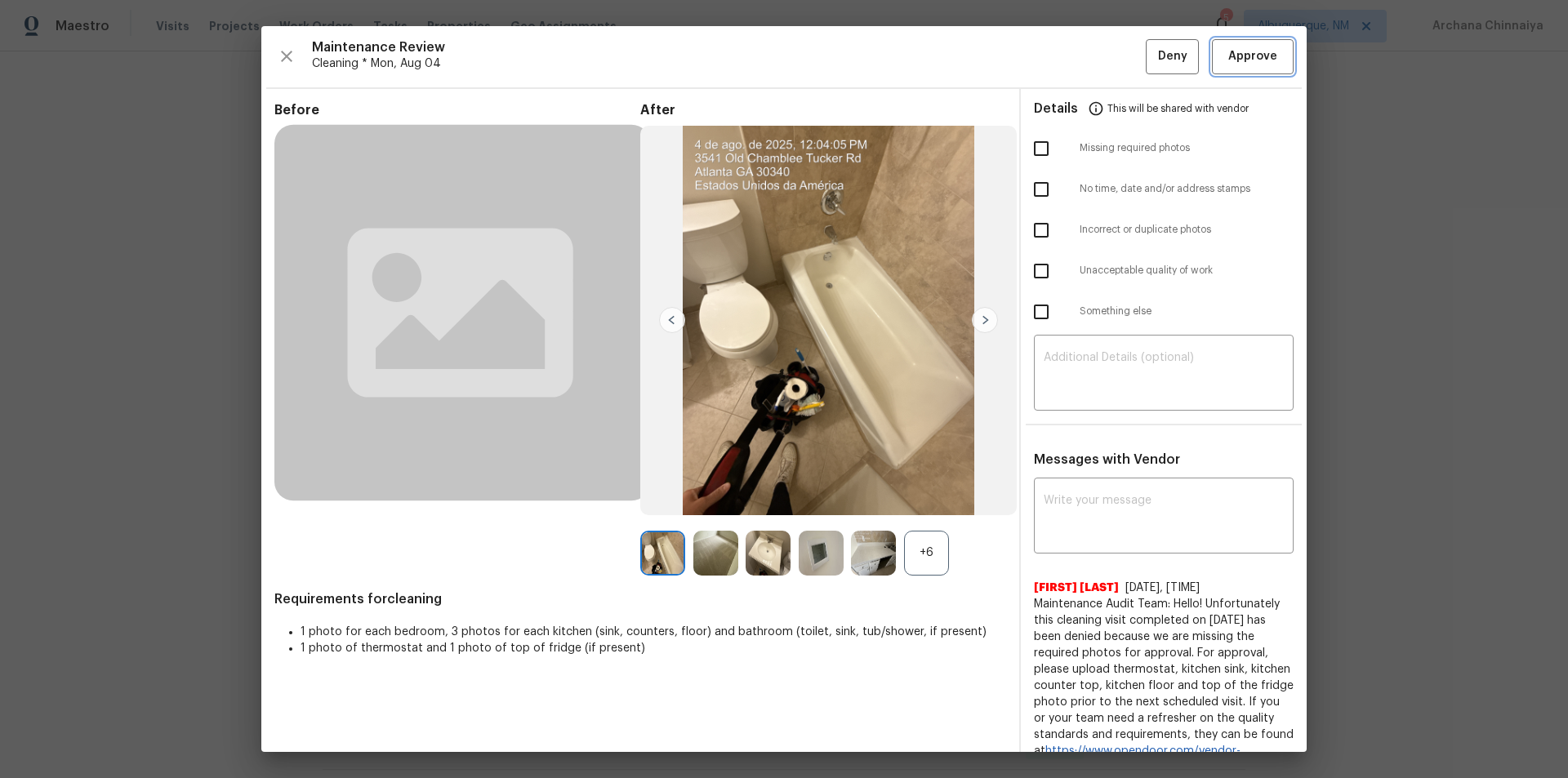 click on "Approve" at bounding box center [1253, 56] 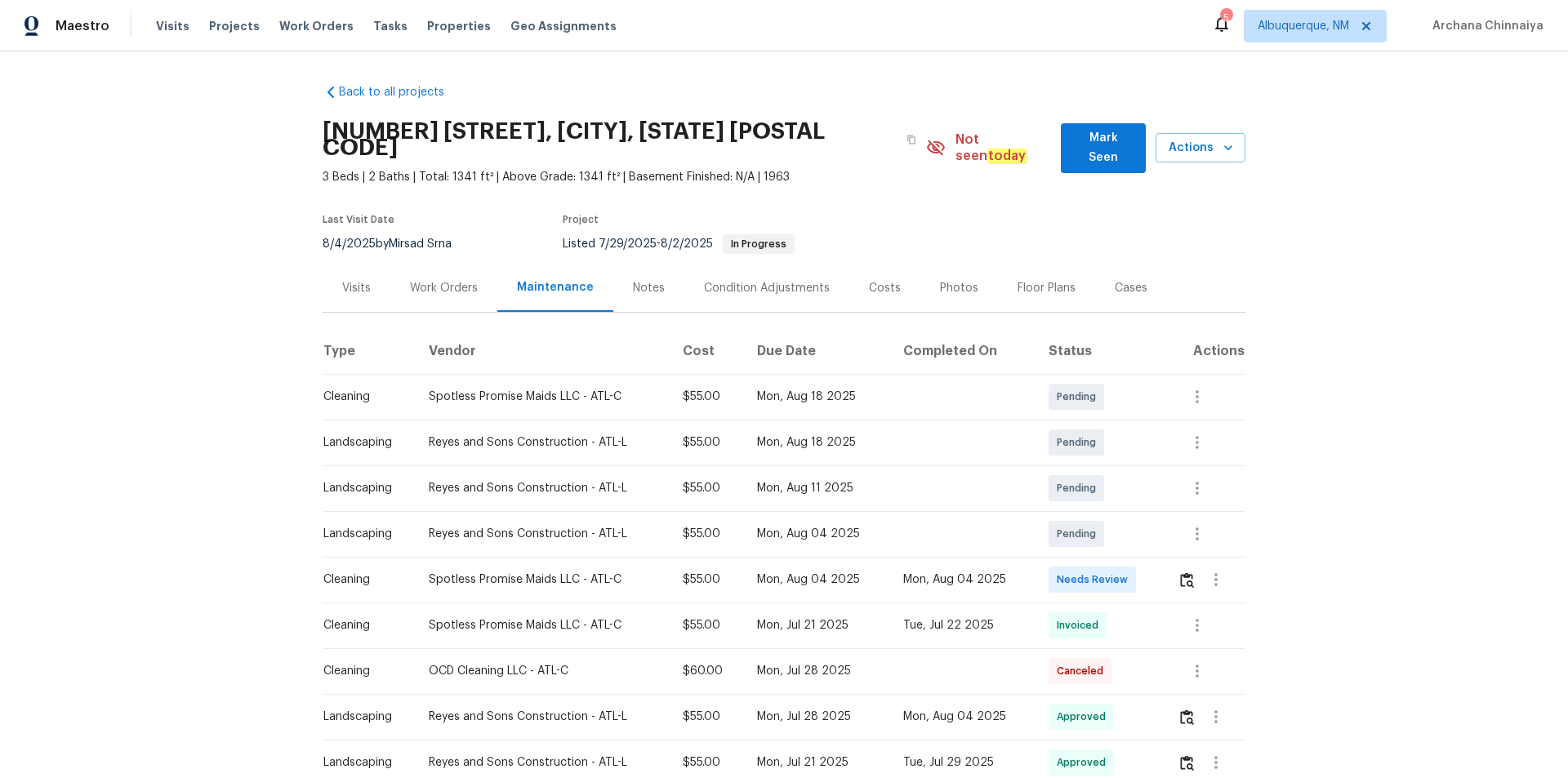 scroll, scrollTop: 0, scrollLeft: 0, axis: both 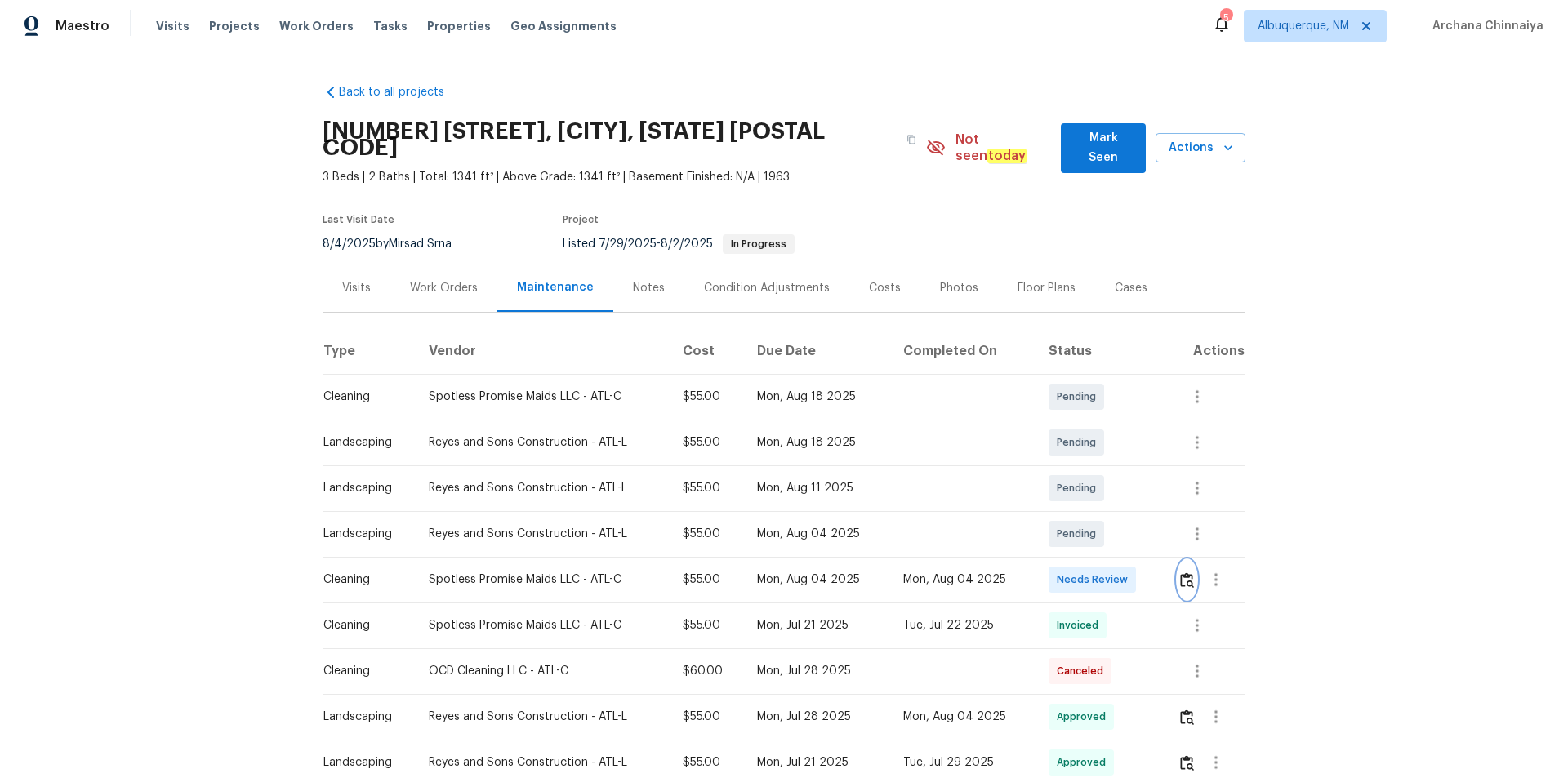 click at bounding box center (1187, 580) 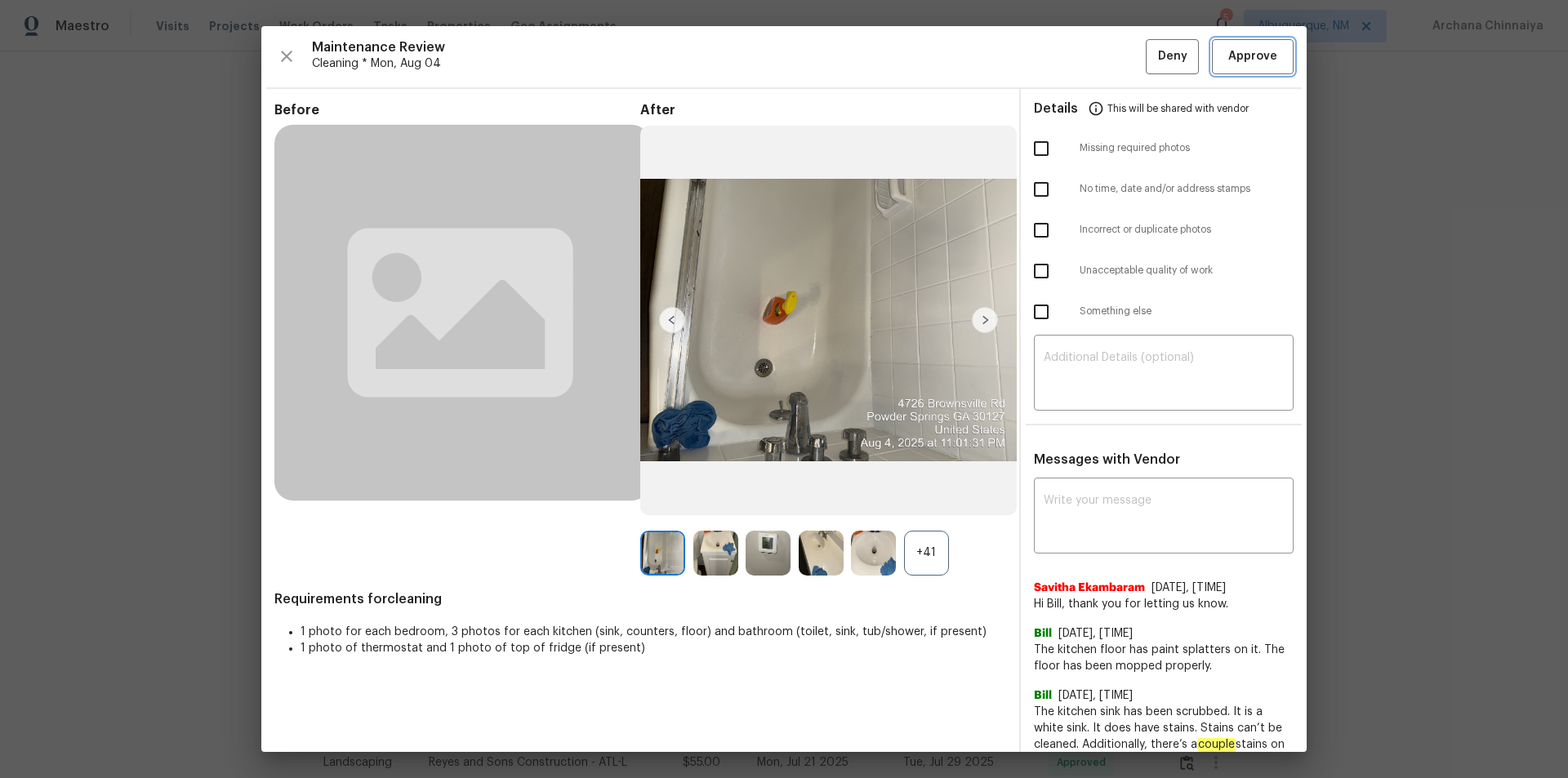 drag, startPoint x: 1266, startPoint y: 51, endPoint x: 1448, endPoint y: 149, distance: 206.70752 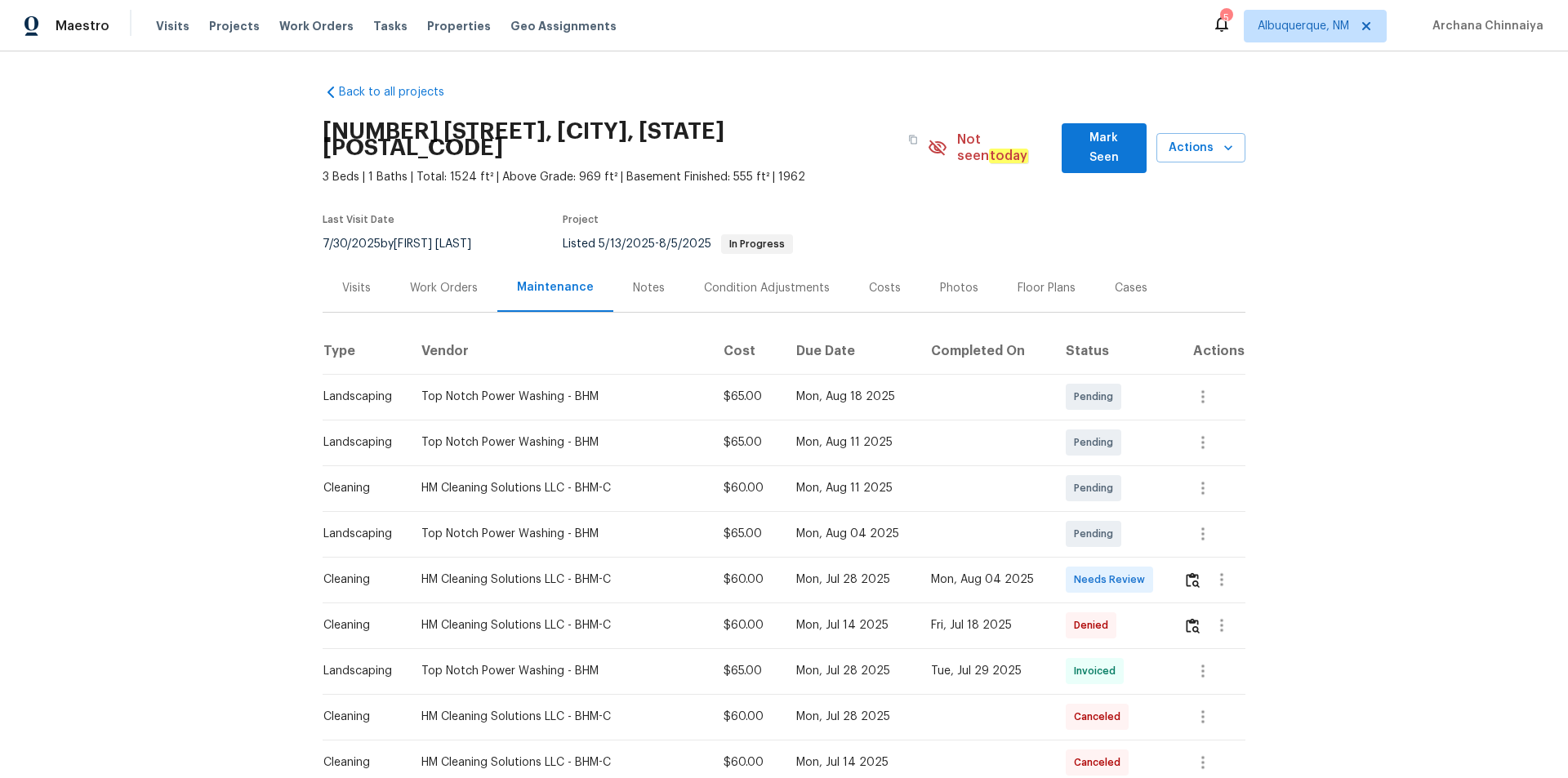 scroll, scrollTop: 0, scrollLeft: 0, axis: both 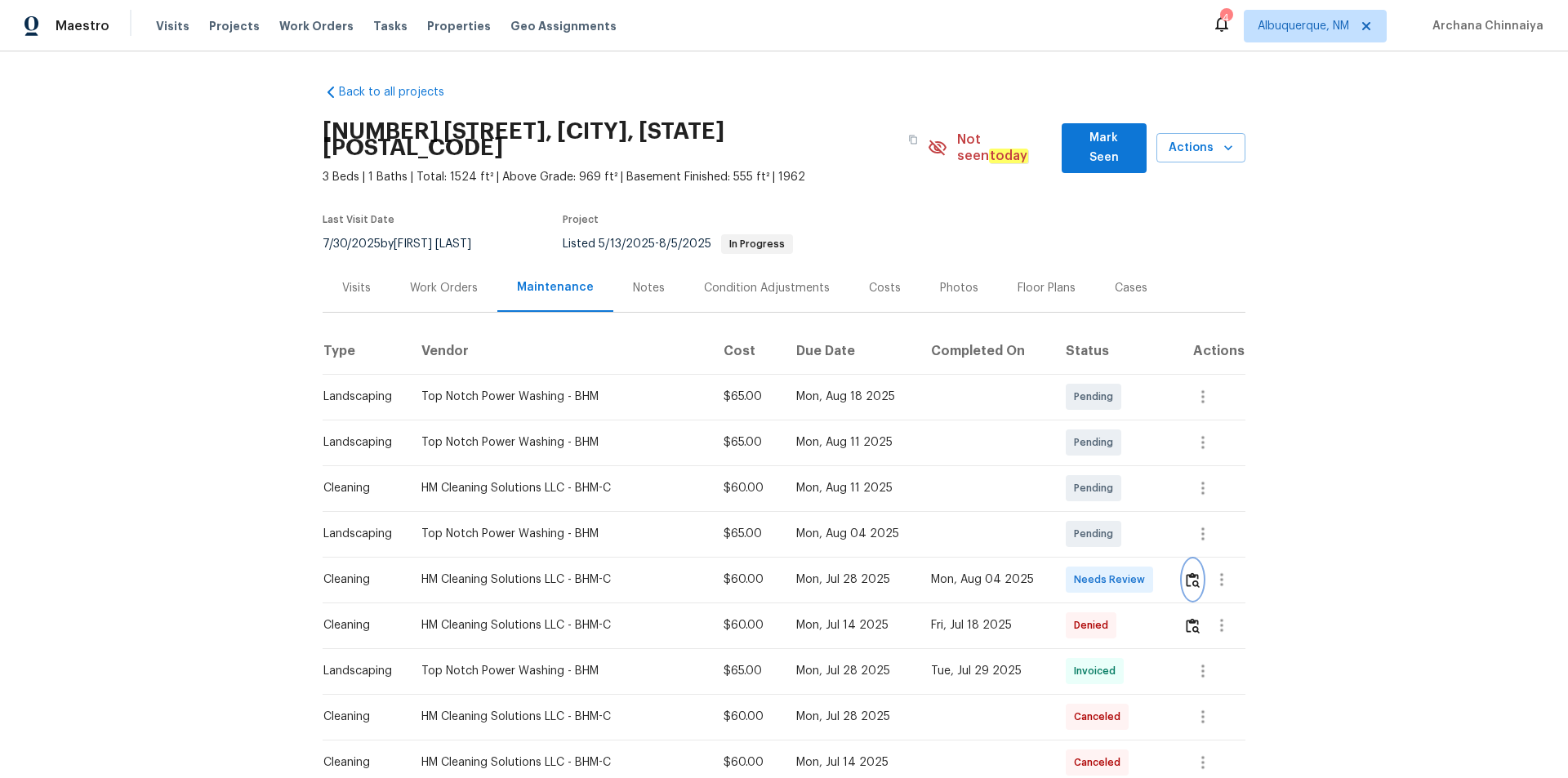 click at bounding box center [1192, 580] 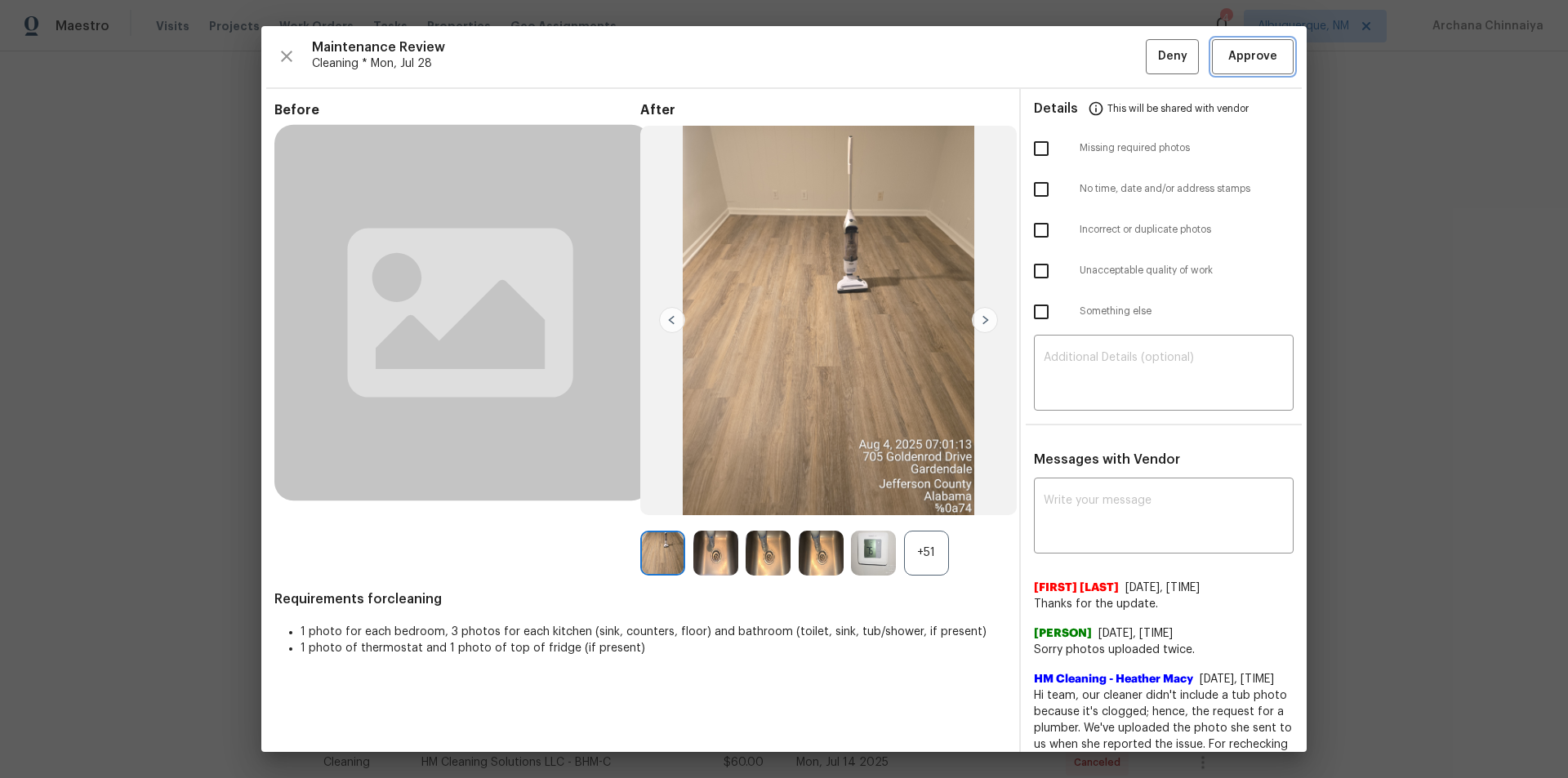 drag, startPoint x: 1271, startPoint y: 44, endPoint x: 1271, endPoint y: 55, distance: 11 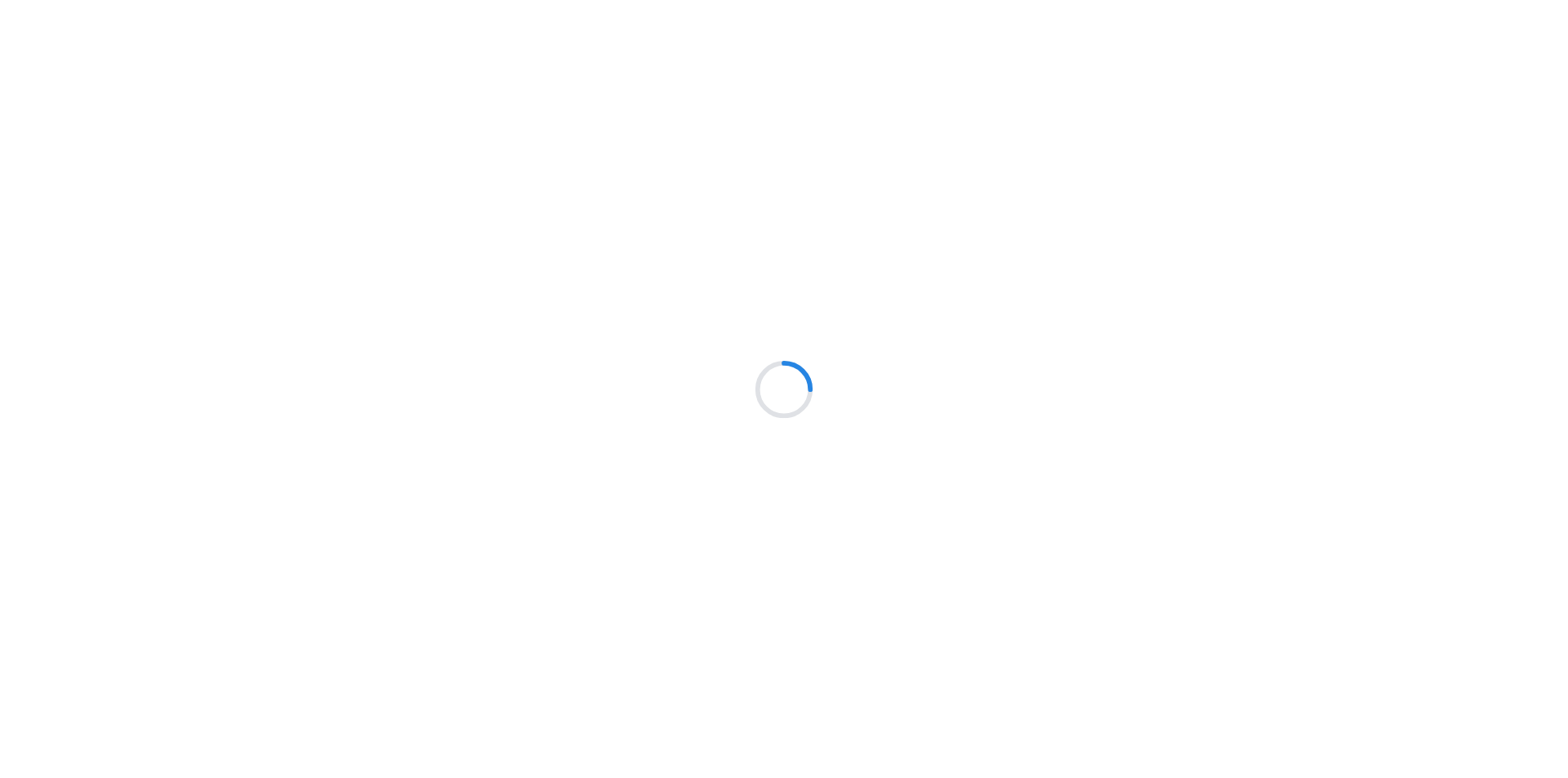 scroll, scrollTop: 0, scrollLeft: 0, axis: both 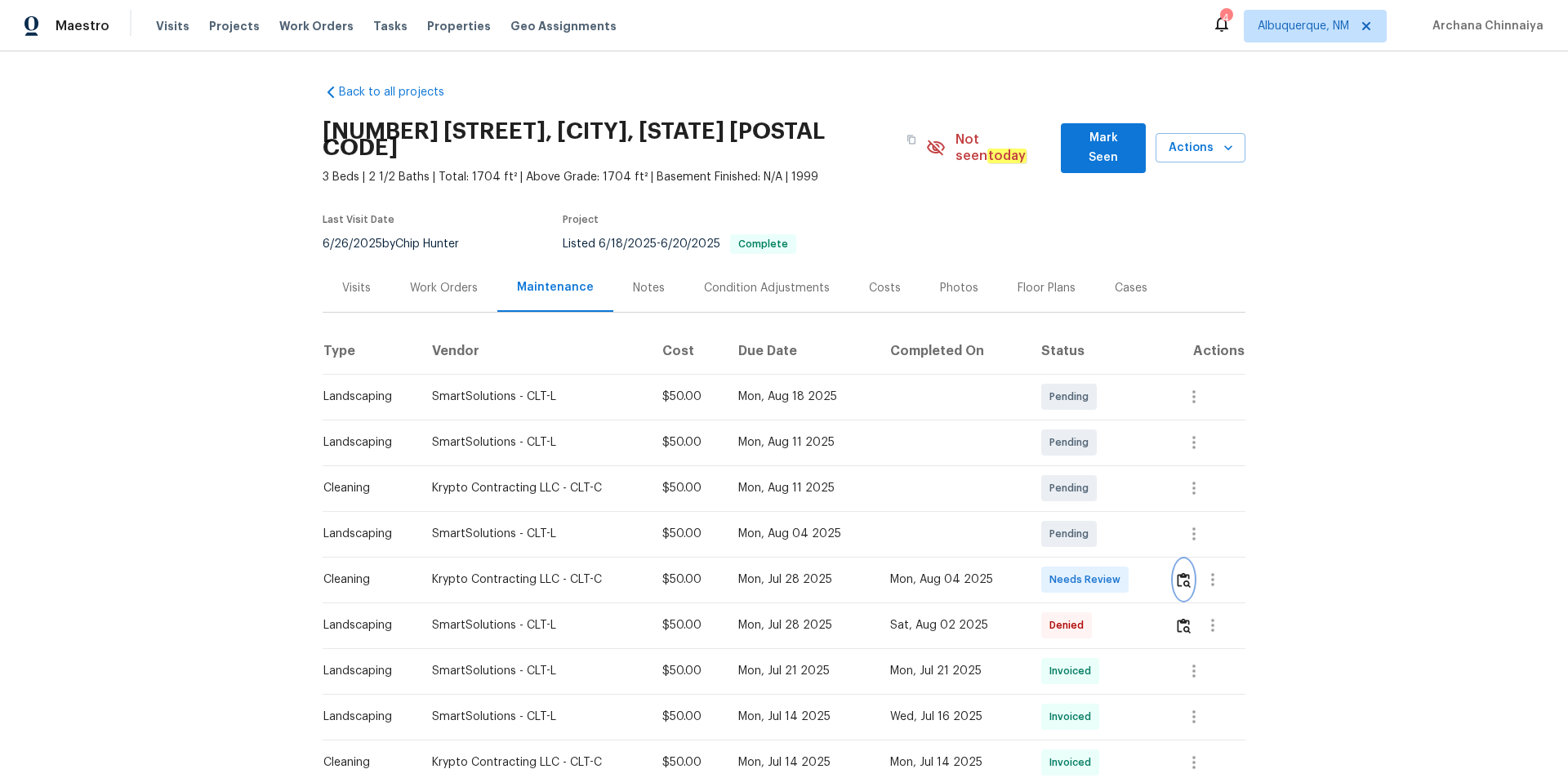 click at bounding box center (1183, 580) 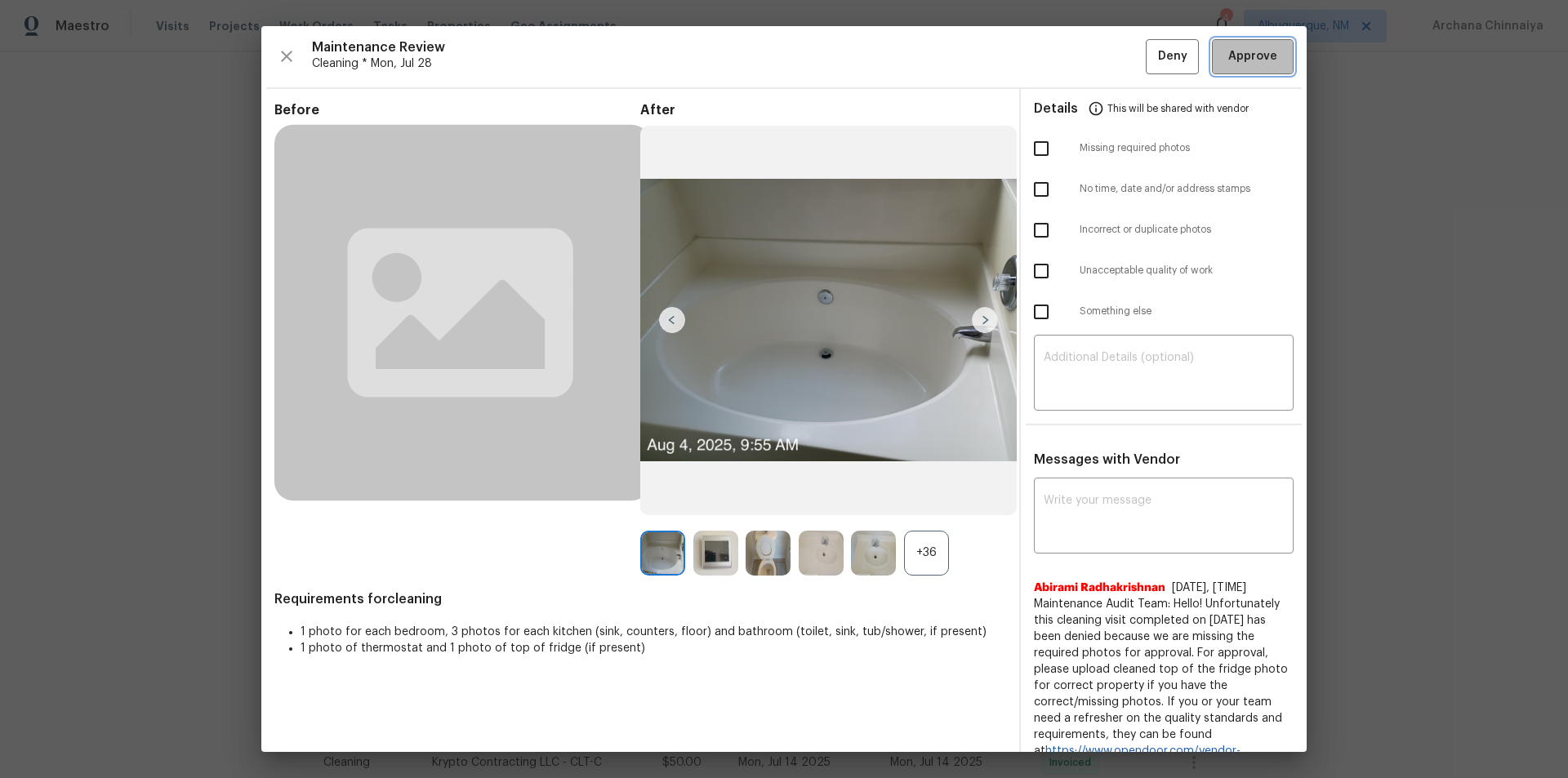click on "Approve" at bounding box center [1253, 56] 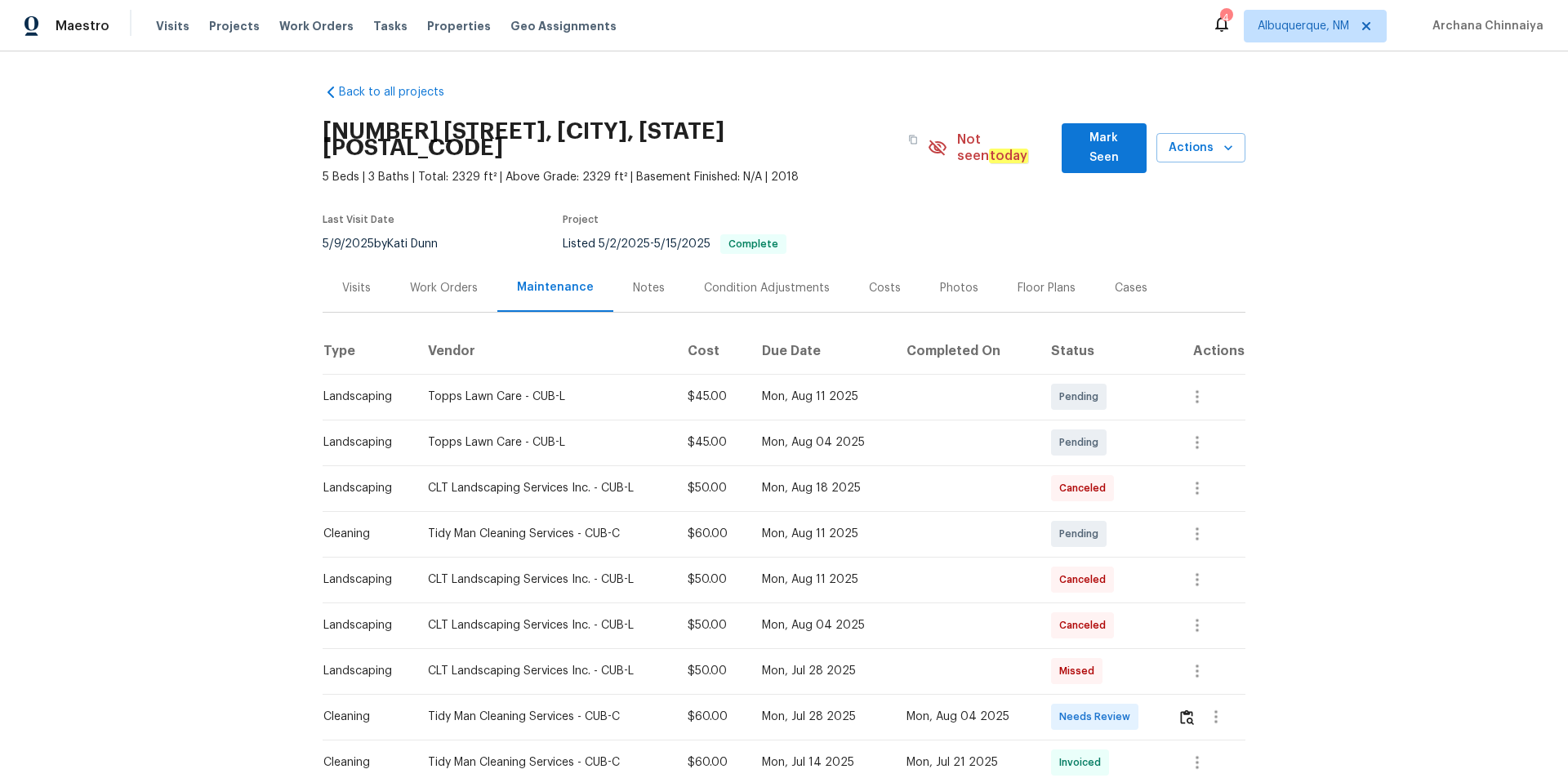 scroll, scrollTop: 0, scrollLeft: 0, axis: both 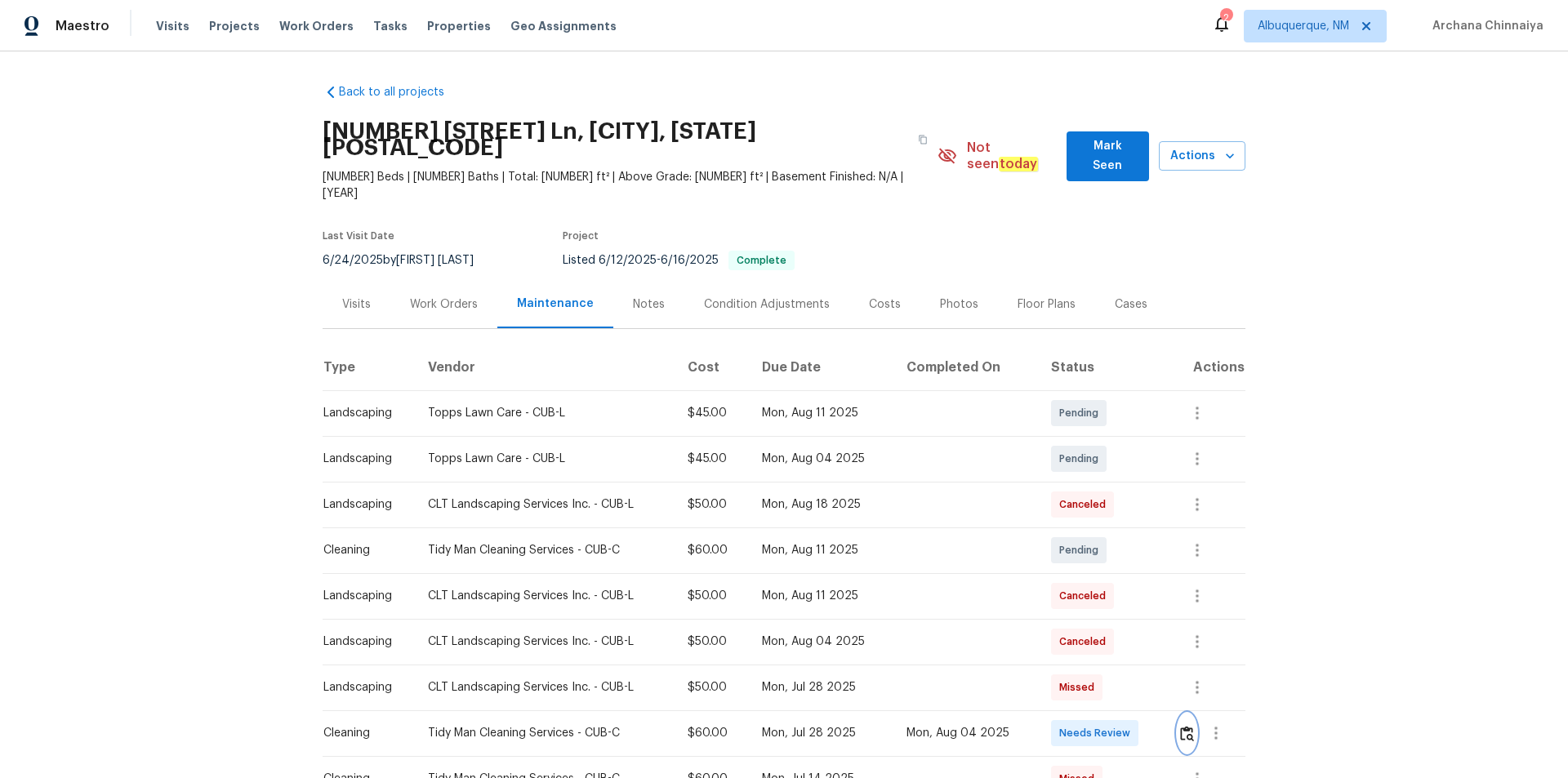 click at bounding box center (1187, 733) 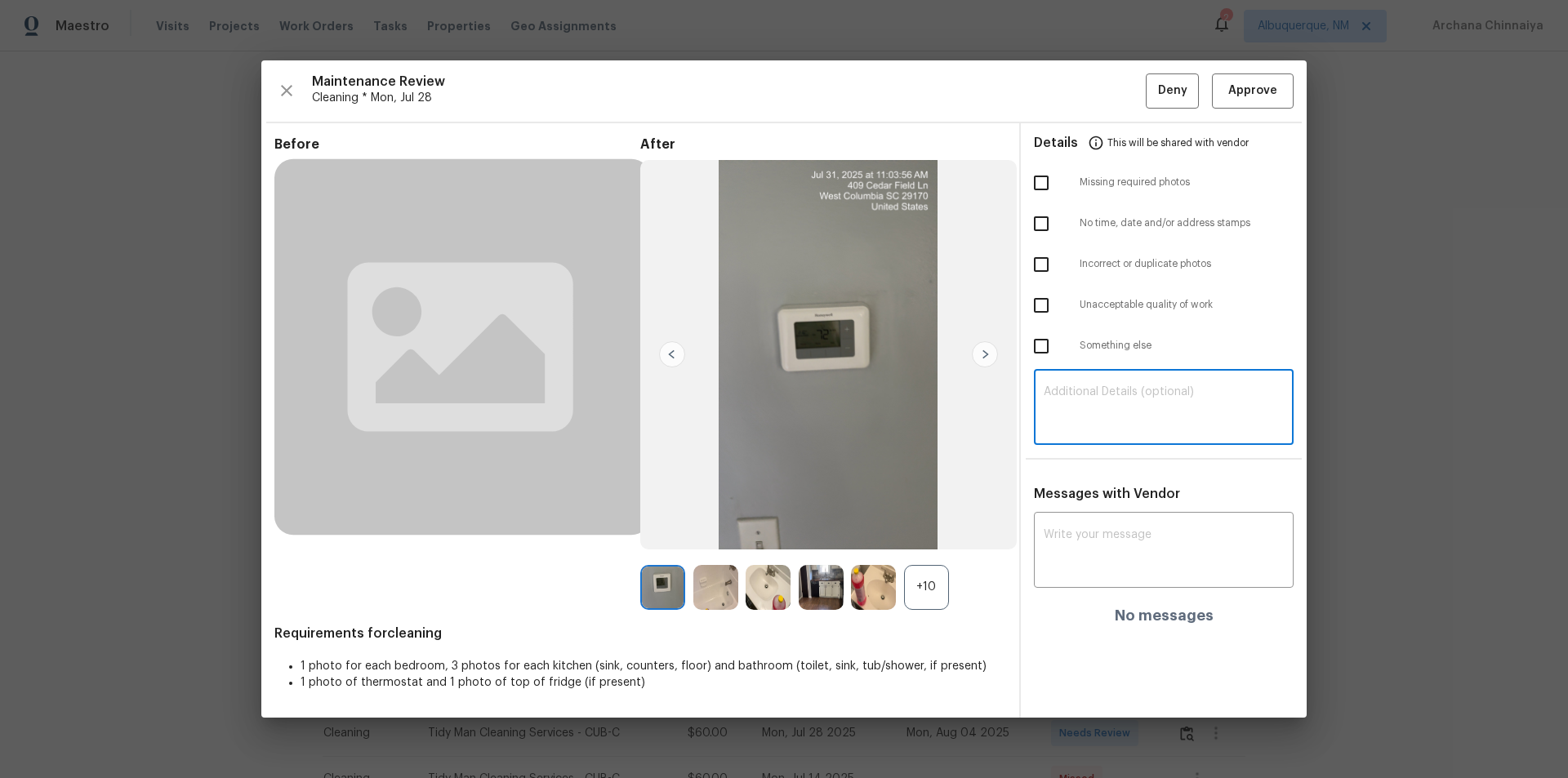 click at bounding box center (1164, 409) 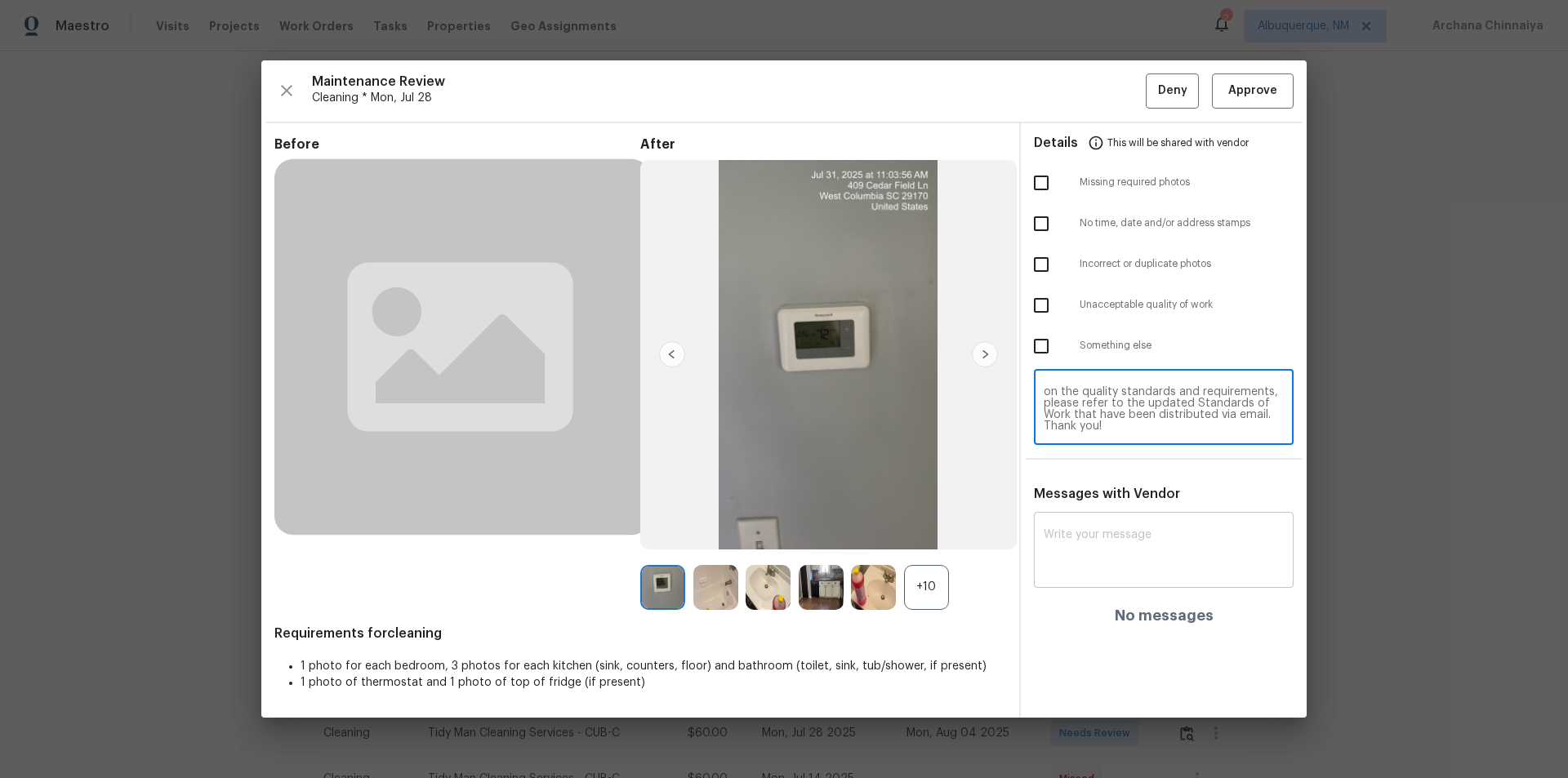 paste on "Maintenance Audit Team: Hello! Unfortunately, this cleaning visit completed on 08/04/2025 has been denied because living room having foot marks that should be cleaned .Additionally, please ensure that full view of bedroom photo from the future visit . Per the updated Standards of Work, return visits to correct quality issues from a previously denied visit are not permitted. The work must meet quality standards and be fully completed during the initial visit in order to be approved. Please ensure that all standards are met at the next scheduled visit. If you or your team need a refresher on the quality standards and requirements, please refer to the updated Standards of Work that have been distributed via email. Thank you!" 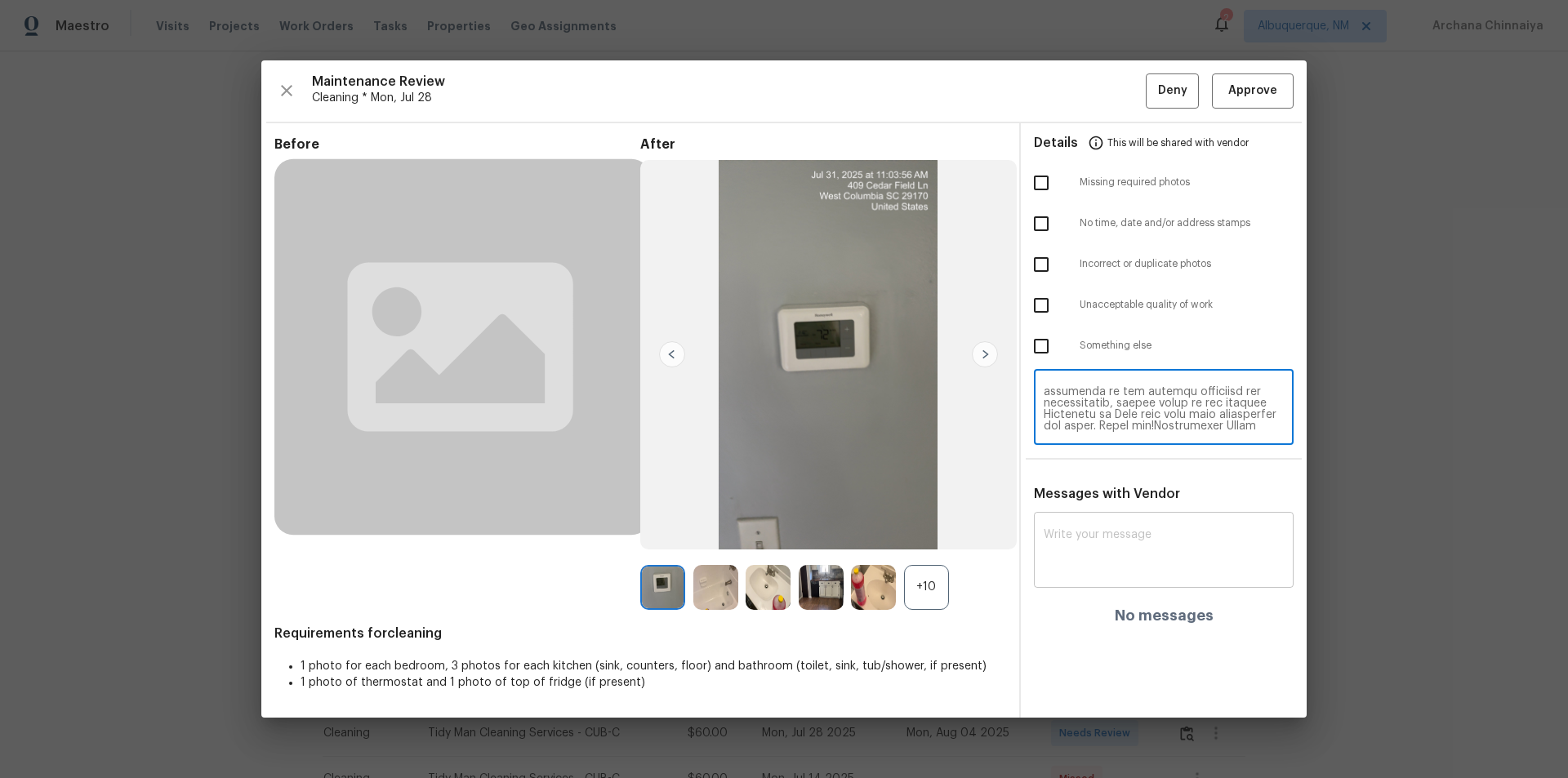 scroll, scrollTop: 389, scrollLeft: 0, axis: vertical 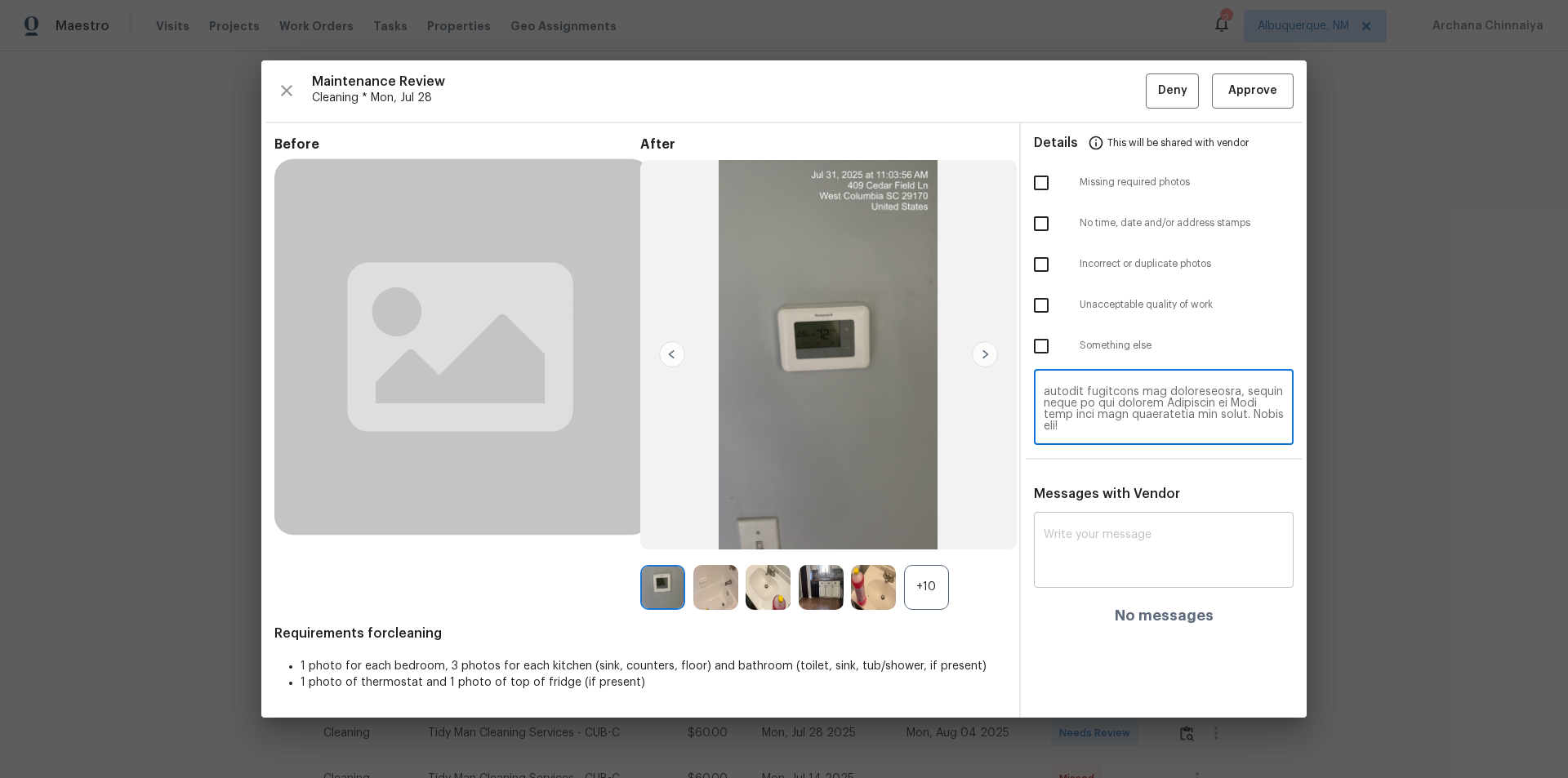 type on "Maintenance Audit Team: Hello! Unfortunately, this cleaning visit completed on 08/04/2025 has been denied because living room having foot marks that should be cleaned .Additionally, please ensure that full view of bedroom photo from the future visit . Per the updated Standards of Work, return visits to correct quality issues from a previously denied visit are not permitted. The work must meet quality standards and be fully completed during the initial visit in order to be approved. Please ensure that all standards are met at the next scheduled visit. If you or your team need a refresher on the quality standards and requirements, please refer to the updated Standards of Work that have been distributed via email. Thank you!Maintenance Audit Team: Hello! Unfortunately, this cleaning visit completed on 08/04/2025 has been denied because living room having foot marks that should be cleaned .Additionally, please ensure that full view of bedroom photo from the future visit . Per the updated Standards of Work, ret..." 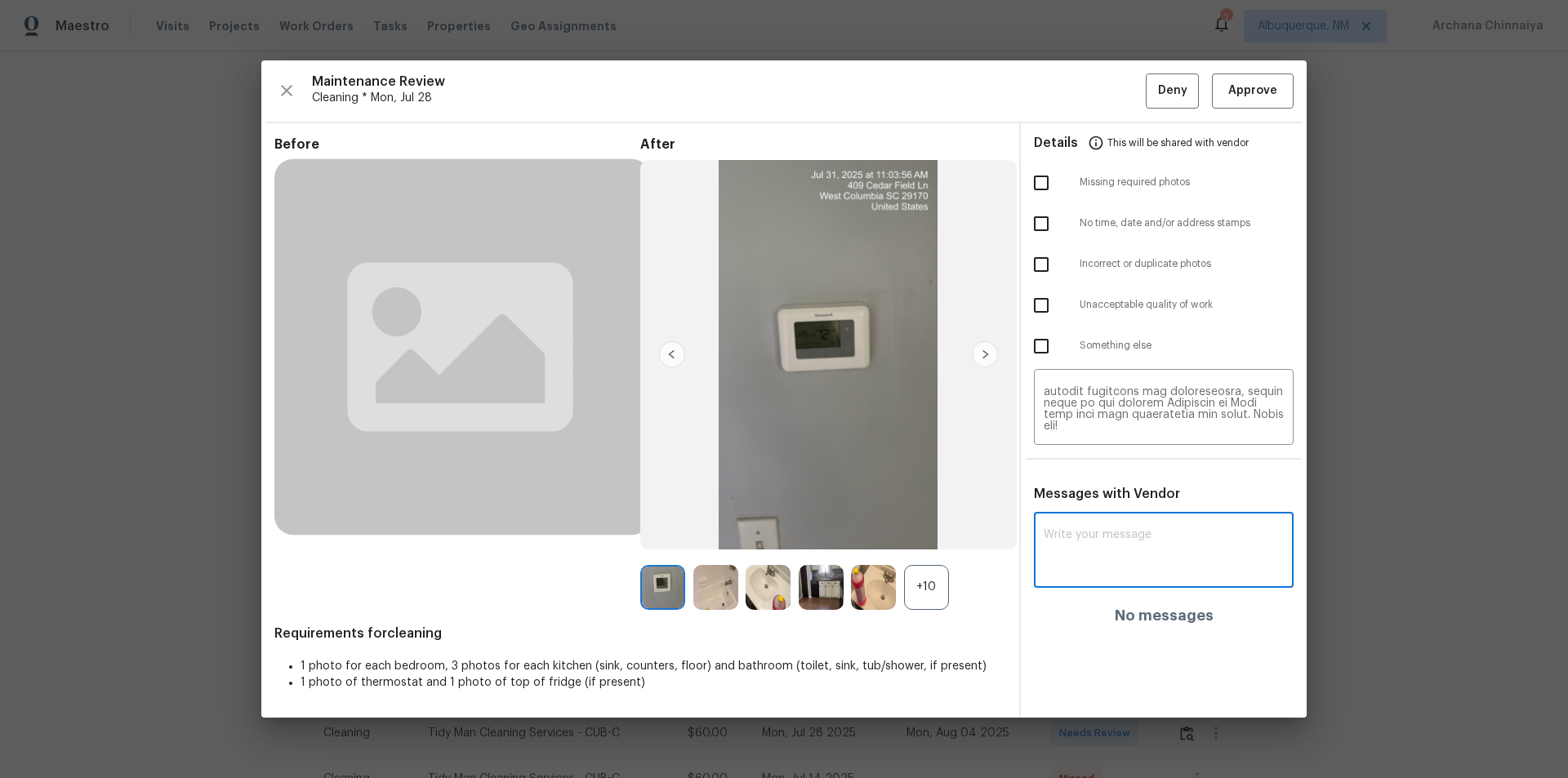 paste on "Maintenance Audit Team: Hello! Unfortunately, this cleaning visit completed on 08/04/2025 has been denied because living room having foot marks that should be cleaned .Additionally, please ensure that full view of bedroom photo from the future visit . Per the updated Standards of Work, return visits to correct quality issues from a previously denied visit are not permitted. The work must meet quality standards and be fully completed during the initial visit in order to be approved. Please ensure that all standards are met at the next scheduled visit. If you or your team need a refresher on the quality standards and requirements, please refer to the updated Standards of Work that have been distributed via email. Thank you!" 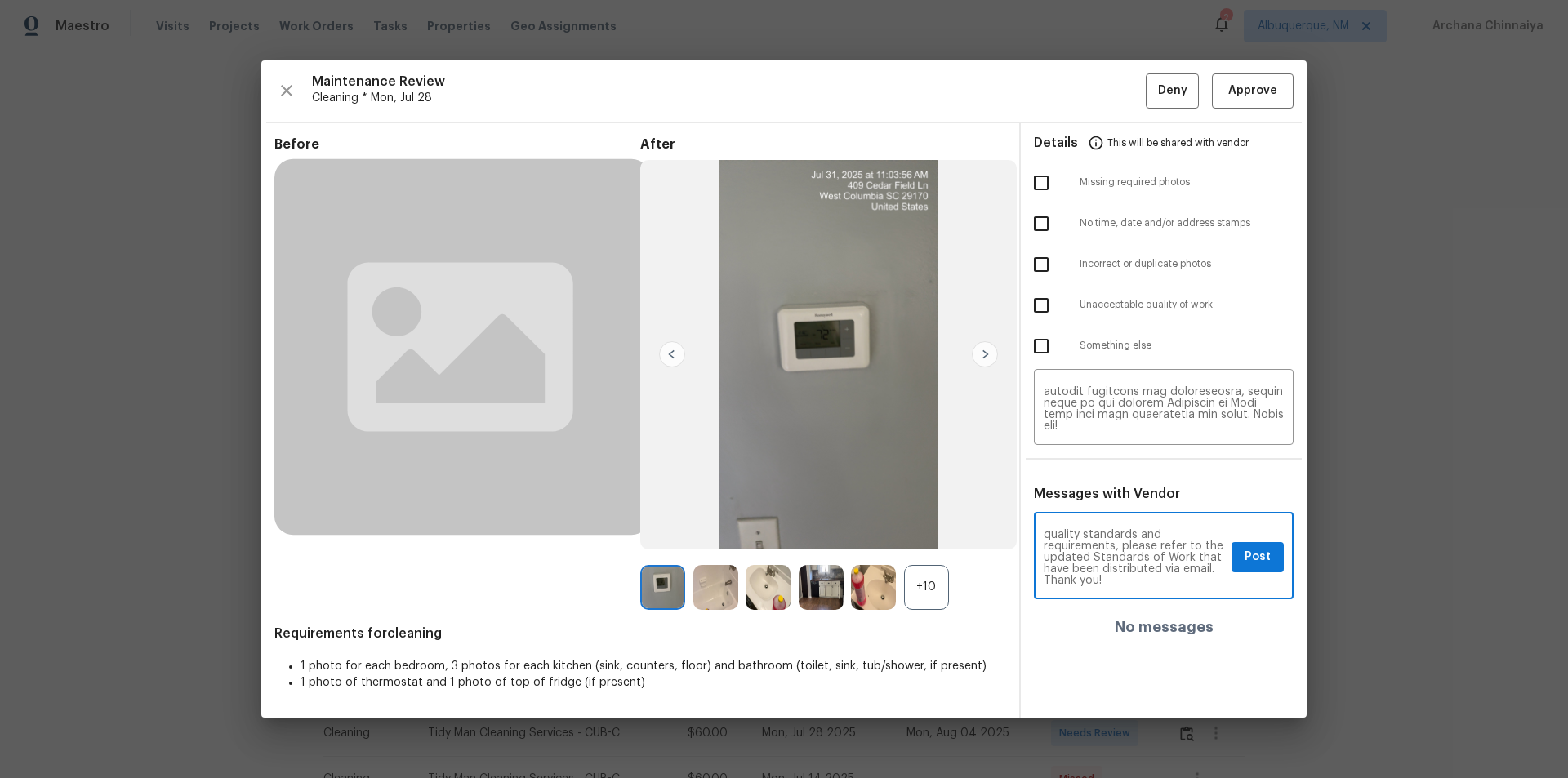 scroll, scrollTop: 0, scrollLeft: 0, axis: both 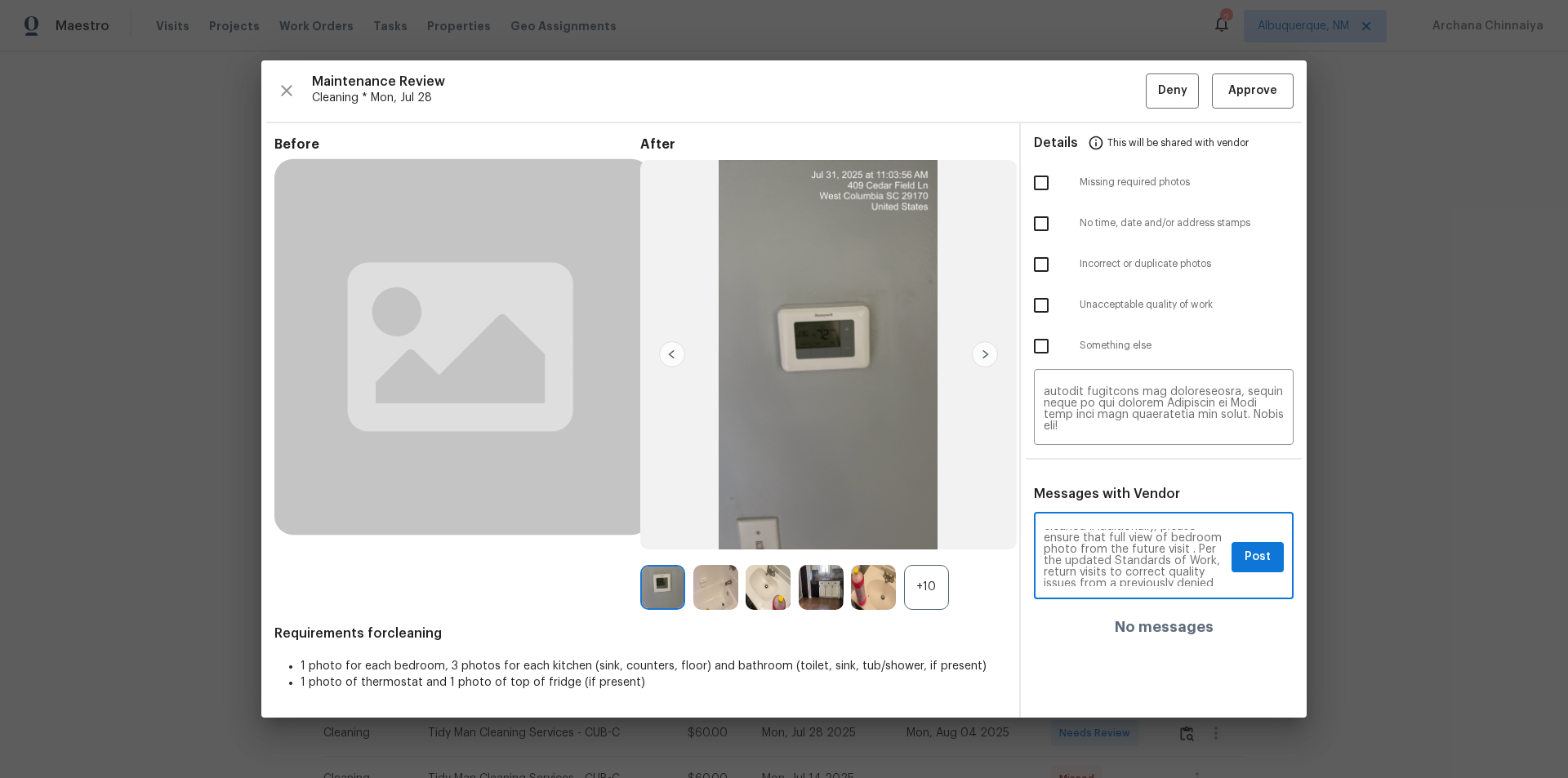 type on "Maintenance Audit Team: Hello! Unfortunately, this cleaning visit completed on 08/04/2025 has been denied because living room having foot marks that should be cleaned .Additionally, please ensure that full view of bedroom photo from the future visit . Per the updated Standards of Work, return visits to correct quality issues from a previously denied visit are not permitted. The work must meet quality standards and be fully completed during the initial visit in order to be approved. Please ensure that all standards are met at the next scheduled visit. If you or your team need a refresher on the quality standards and requirements, please refer to the updated Standards of Work that have been distributed via email. Thank you!" 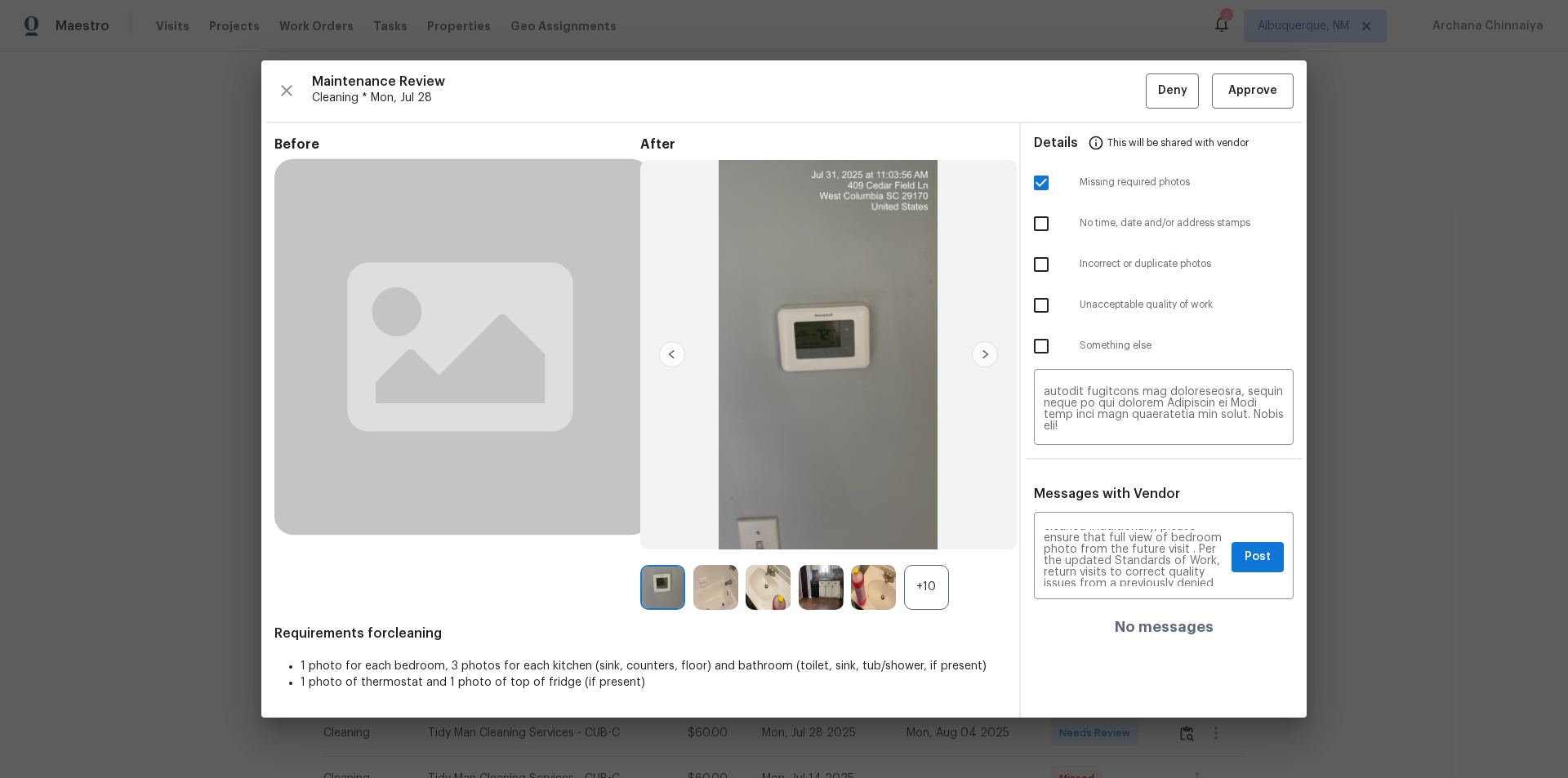 click at bounding box center [1041, 183] 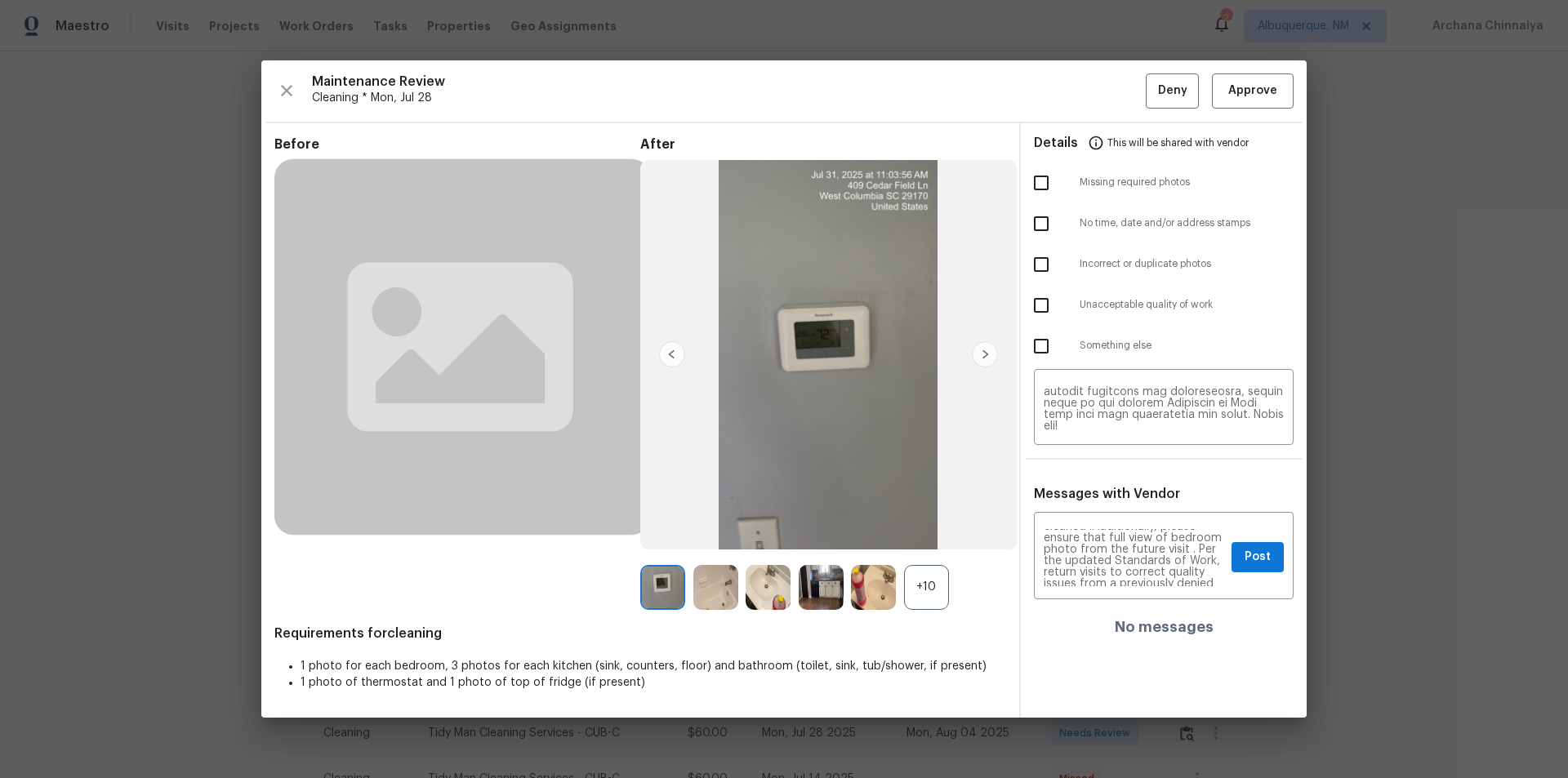 click at bounding box center [1041, 305] 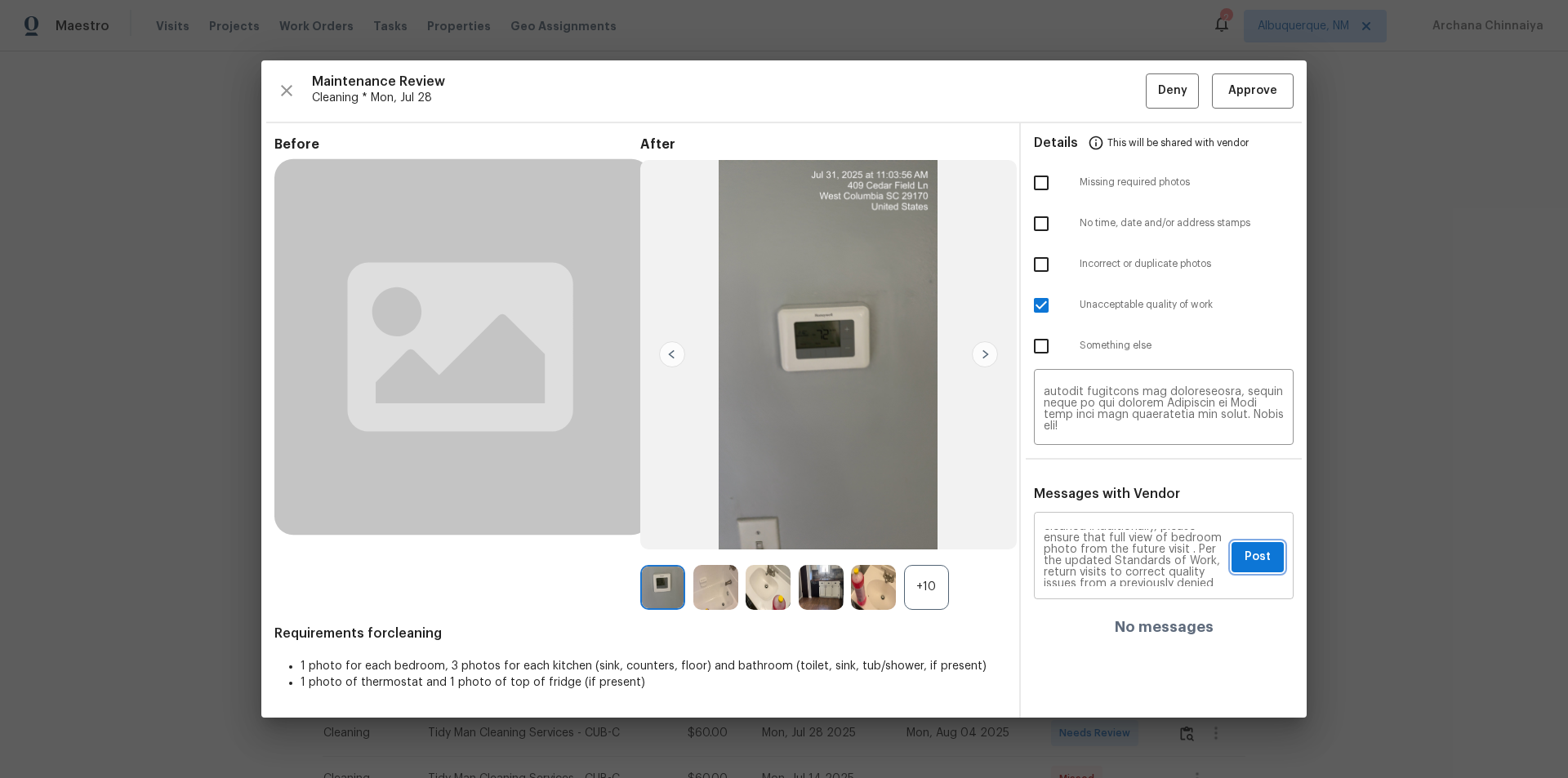 click on "Post" at bounding box center (1258, 557) 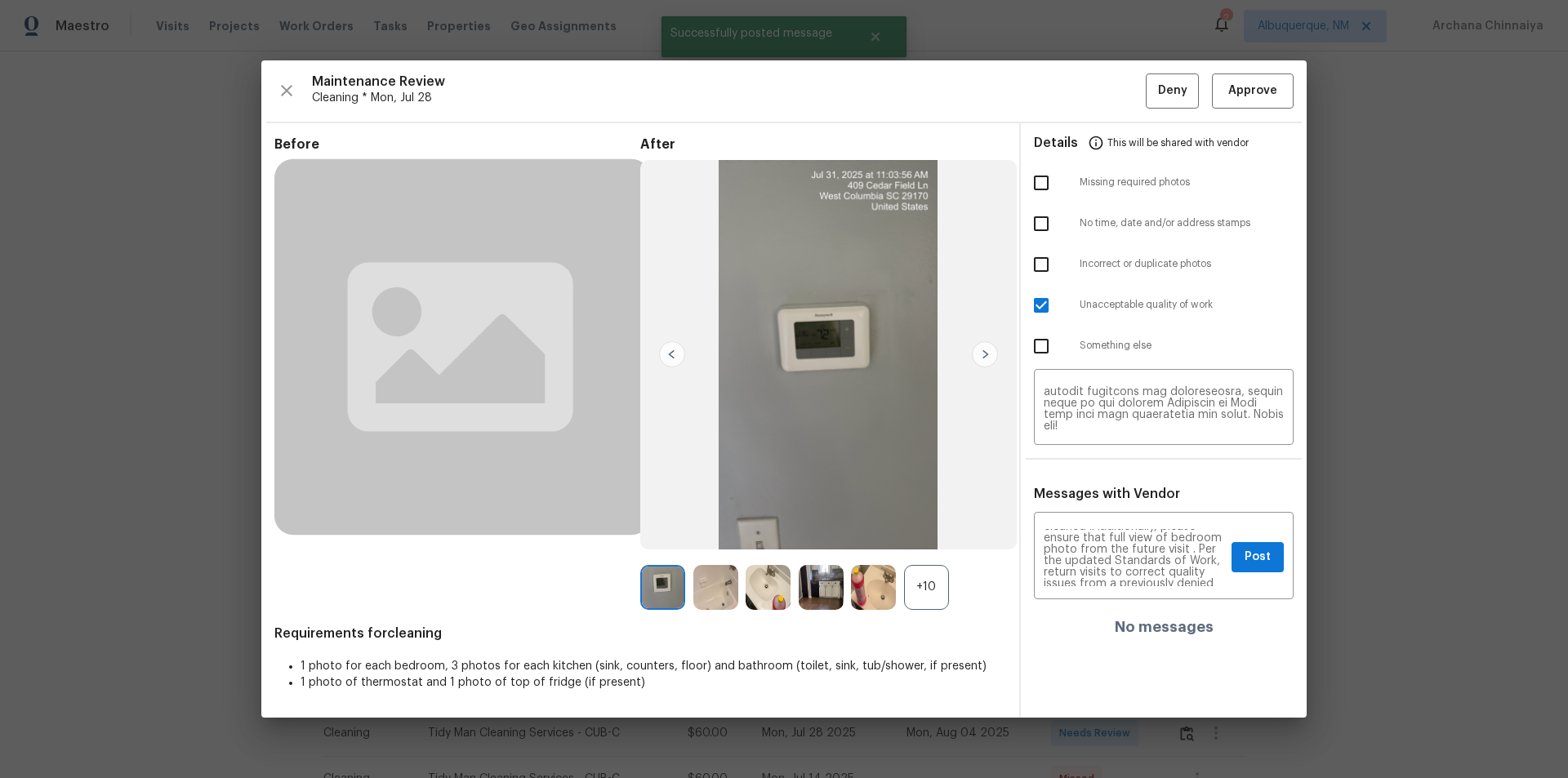 type 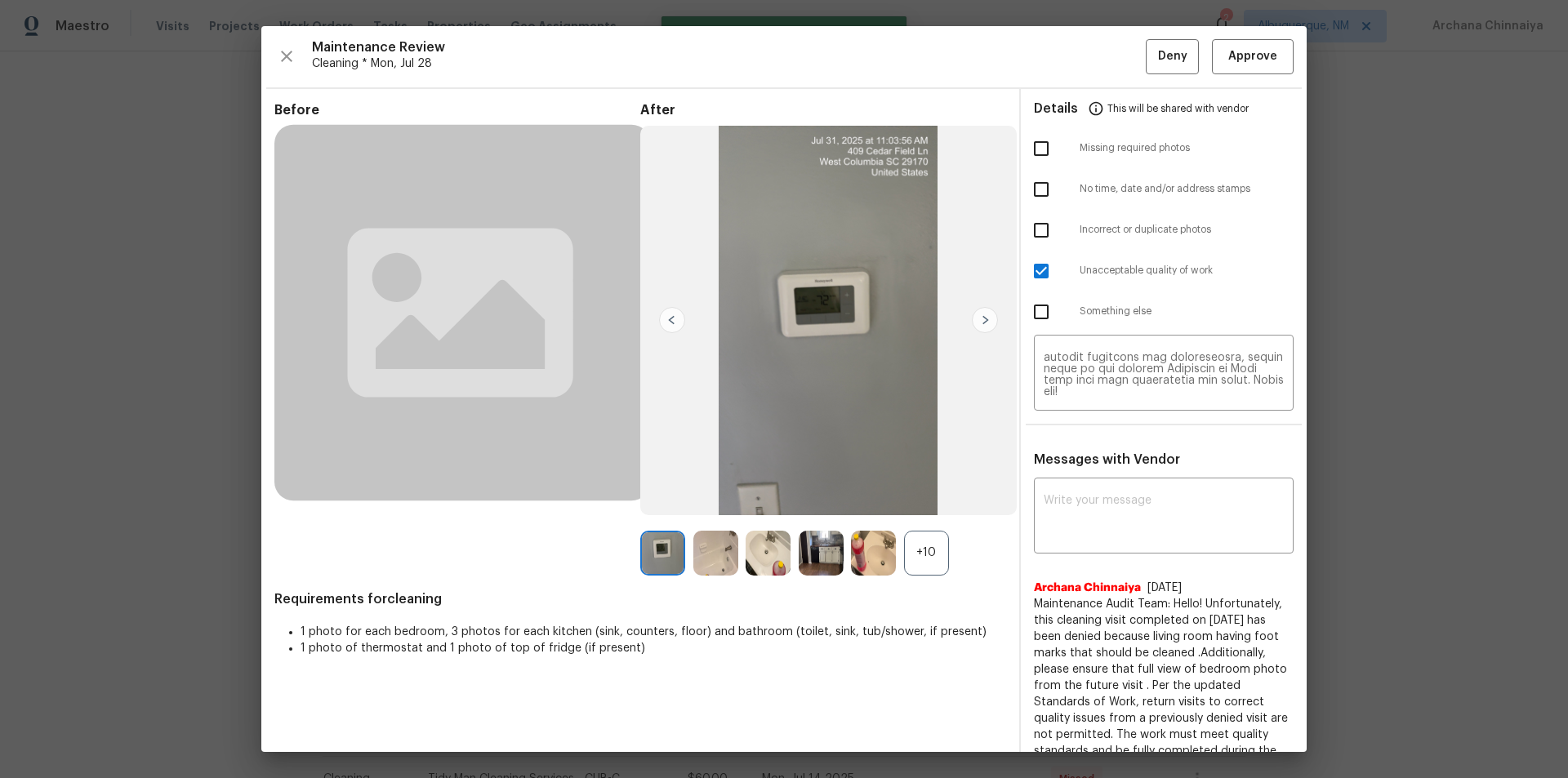 scroll, scrollTop: 0, scrollLeft: 0, axis: both 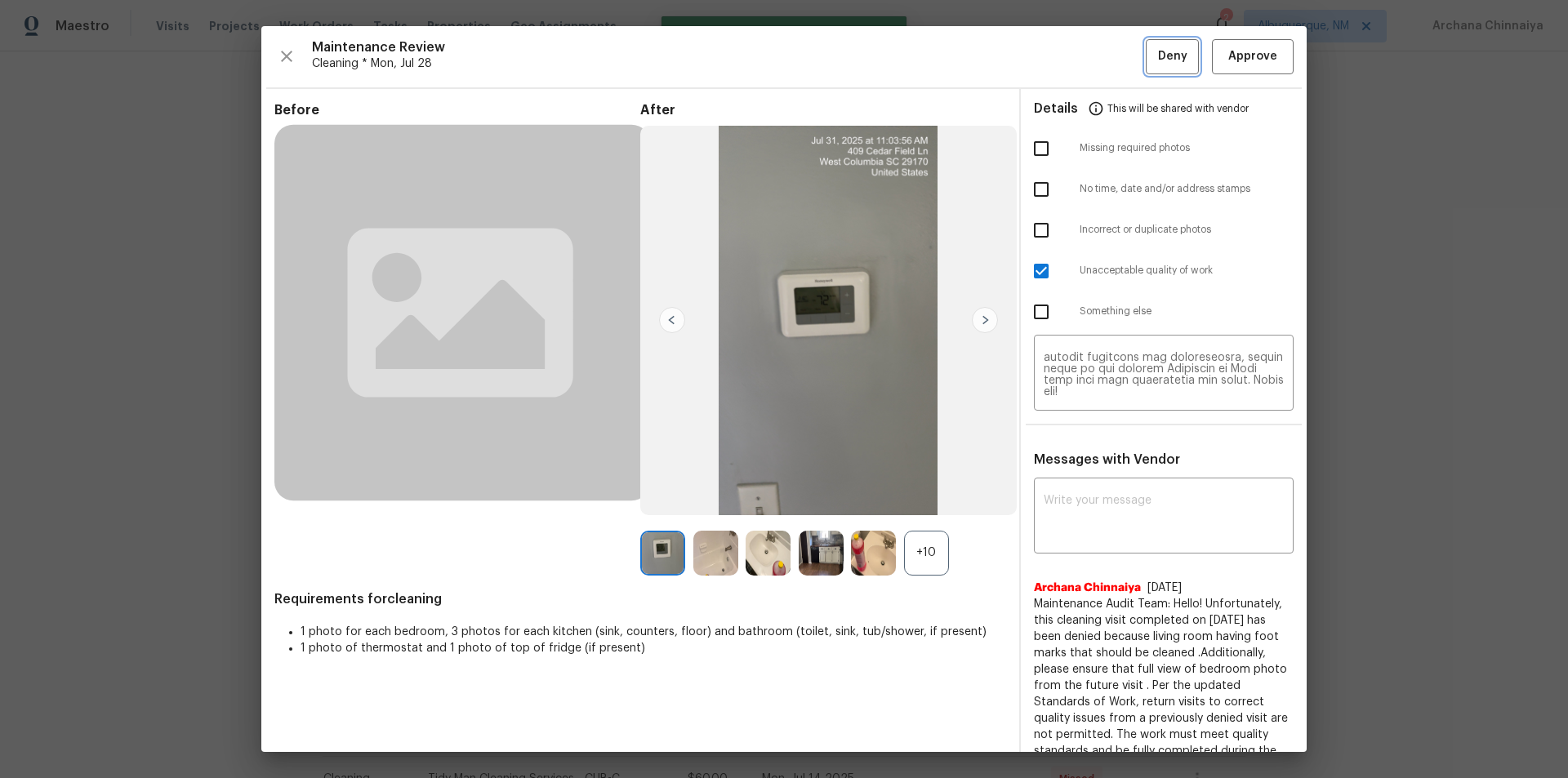 click on "Deny" at bounding box center (1173, 56) 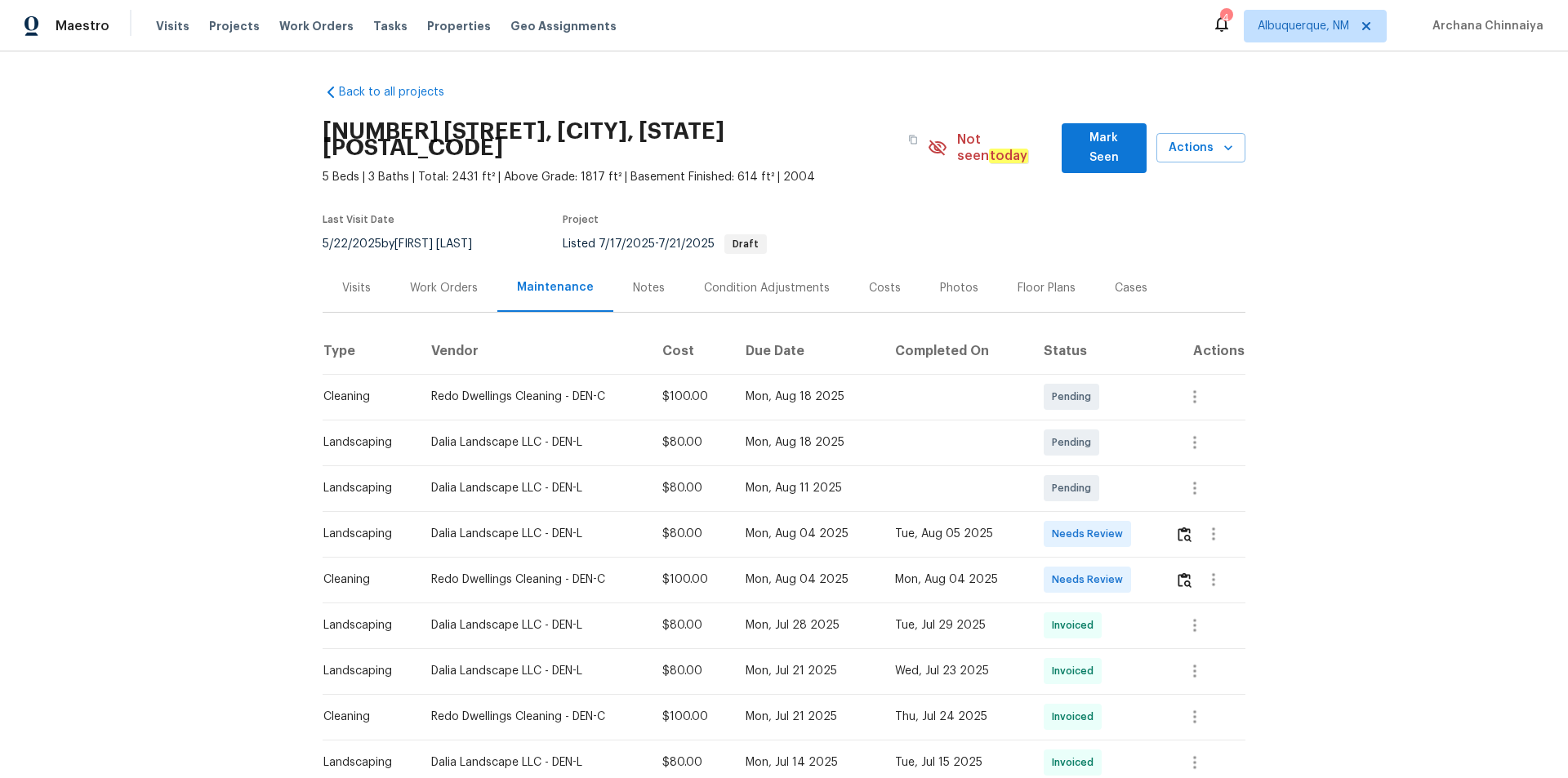 scroll, scrollTop: 0, scrollLeft: 0, axis: both 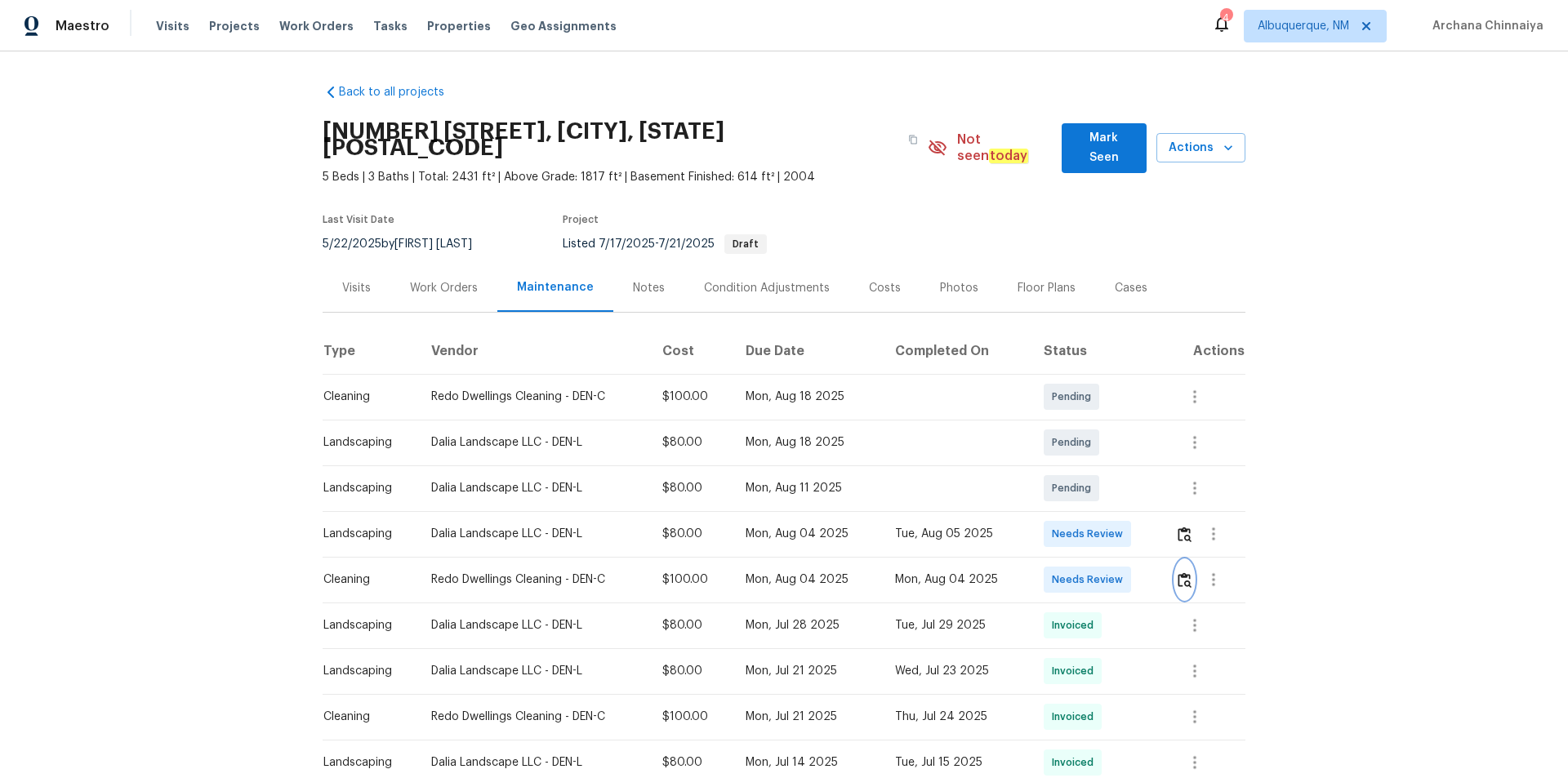 click at bounding box center (1184, 580) 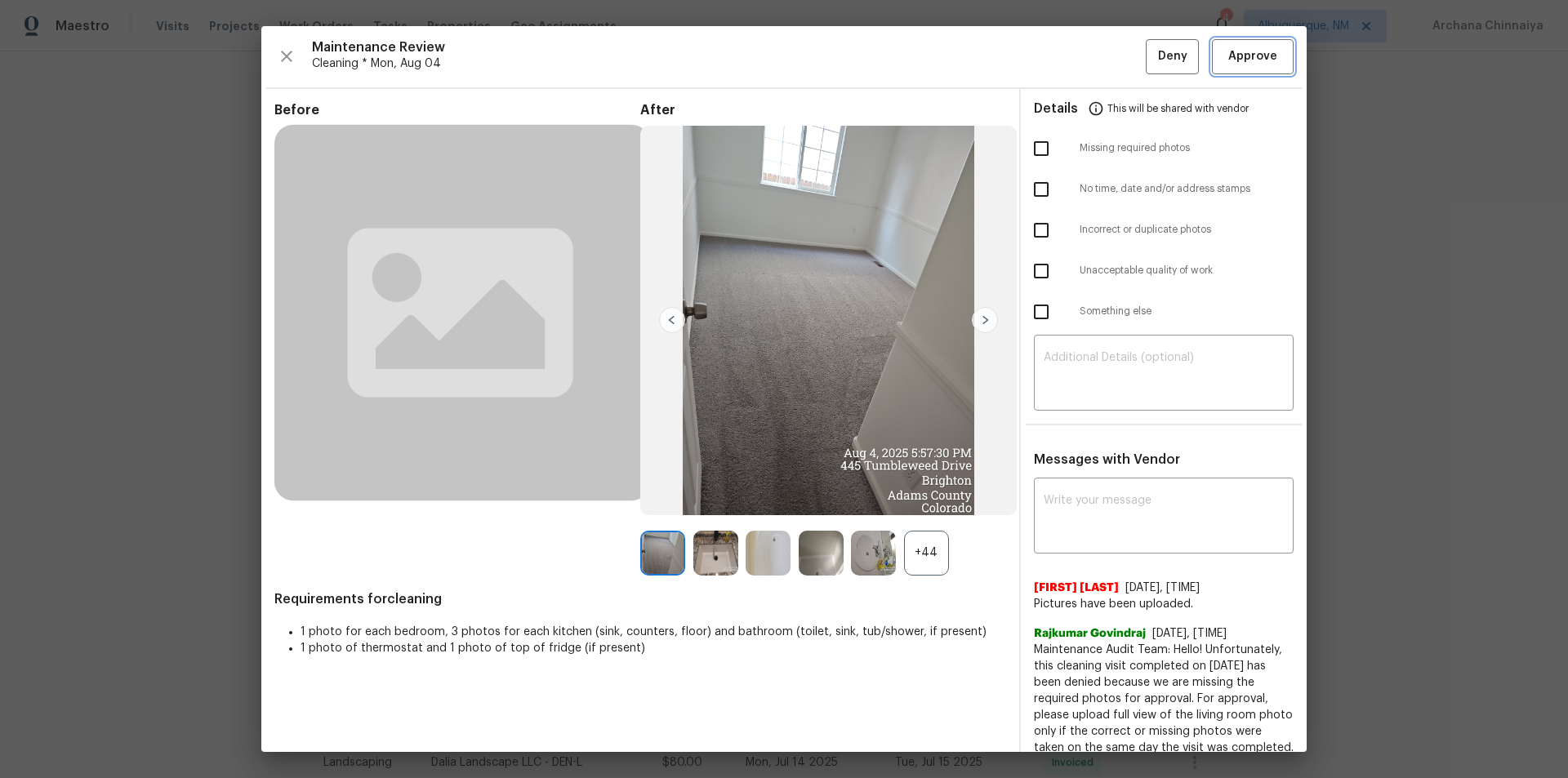 click on "Approve" at bounding box center (1253, 56) 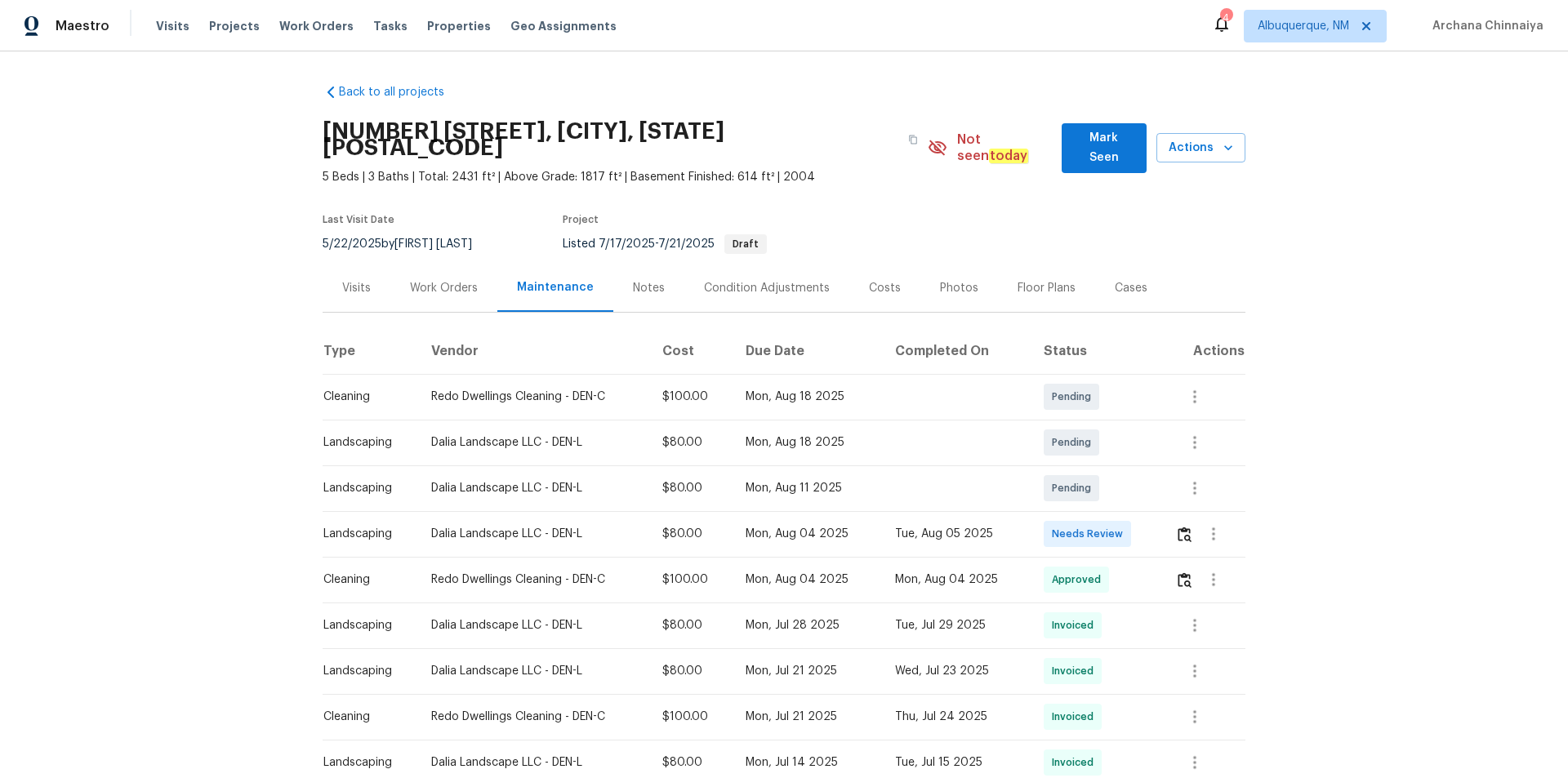 scroll, scrollTop: 0, scrollLeft: 0, axis: both 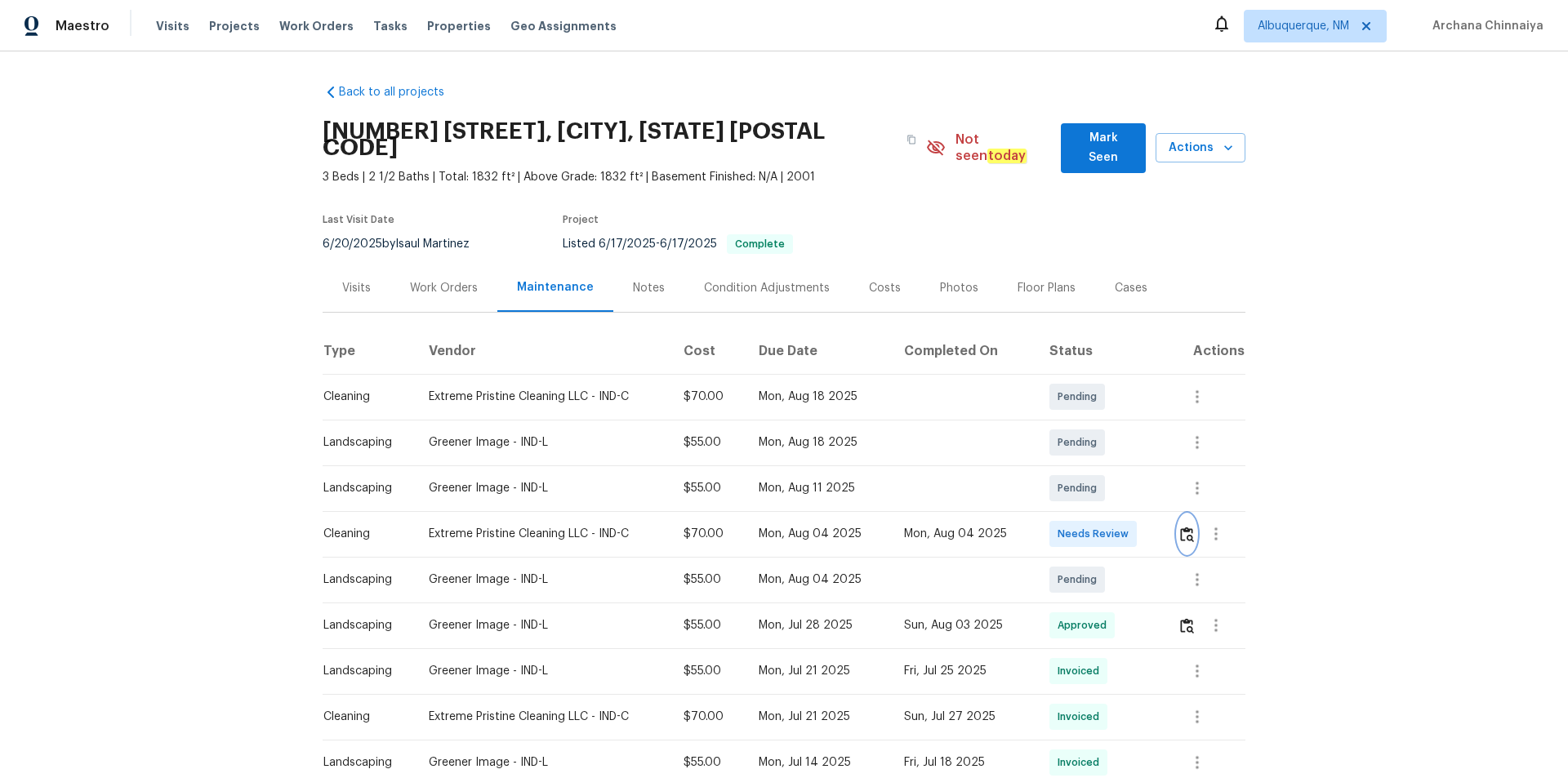 click at bounding box center [1187, 534] 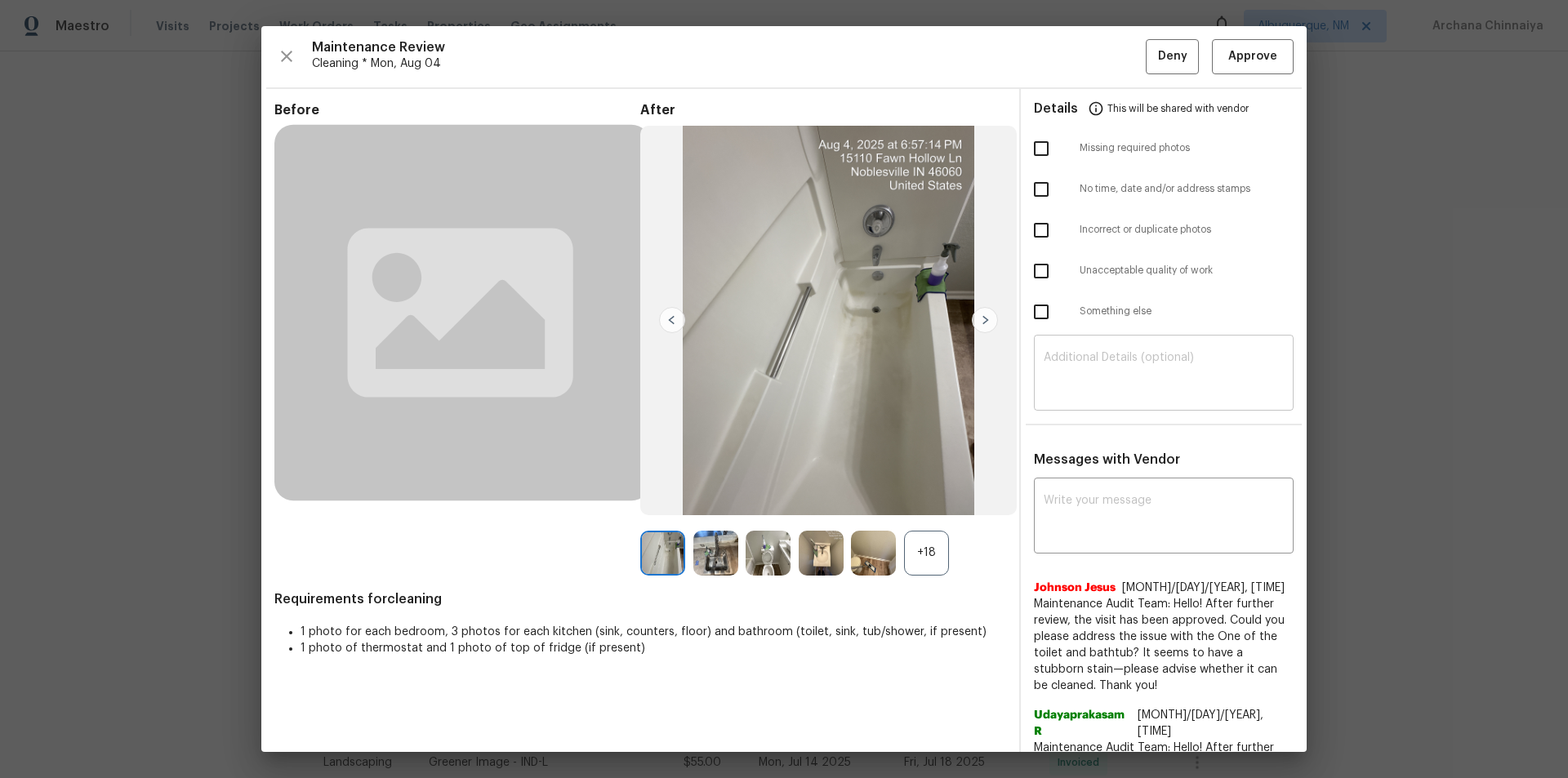 click at bounding box center [1164, 375] 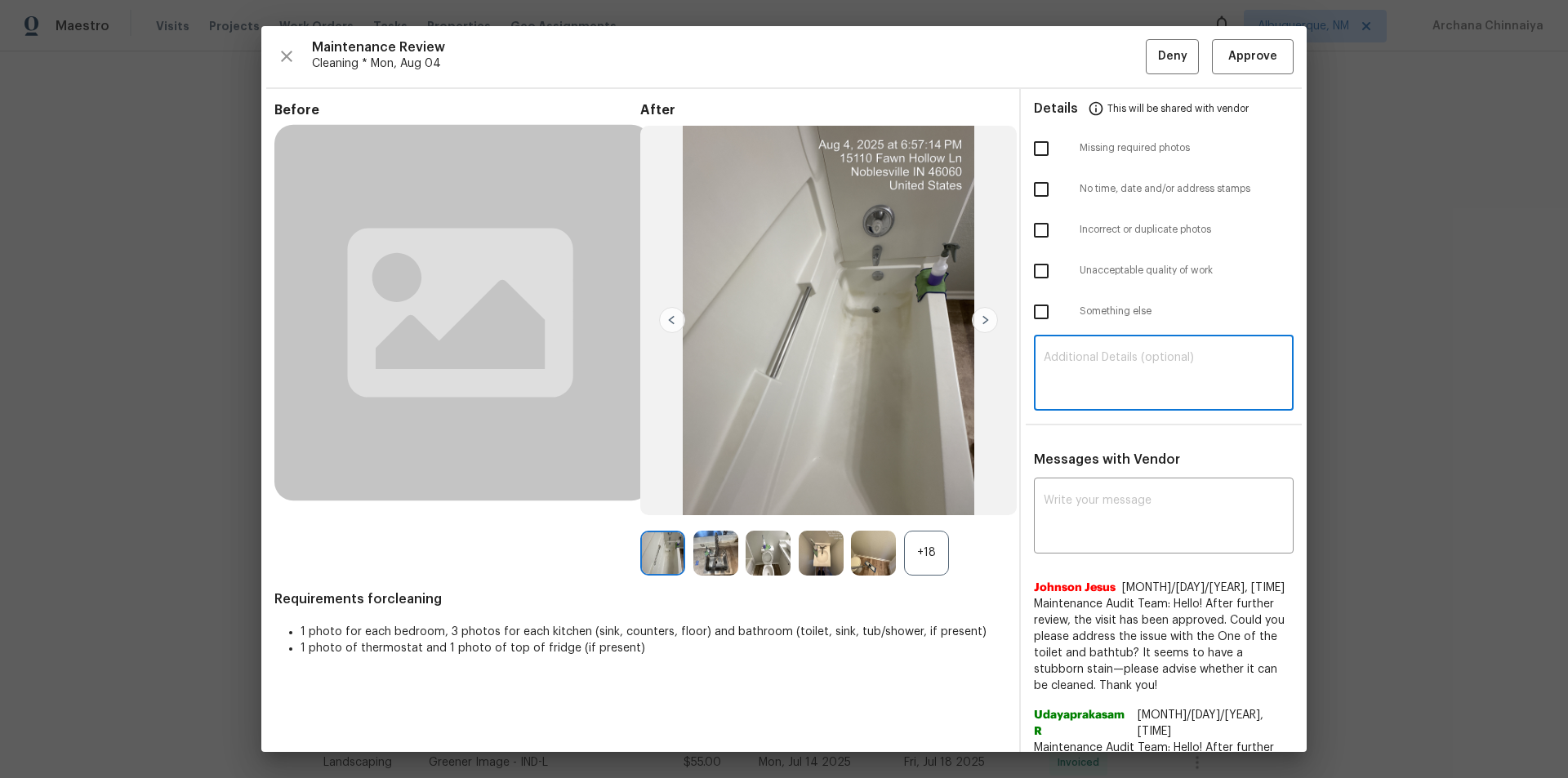 paste on "Maintenance Audit Team: Hello! Unfortunately, this cleaning visit completed on 08/04/2025 has been denied because 1 toilet and 1 bathtub is not cleaned . Per the updated Standards of Work, return visits to correct quality issues from a previously denied visit are not permitted. The work must meet quality standards and be fully completed during the initial visit in order to be approved. Please ensure that all standards are met at the next scheduled visit. If you or your team need a refresher on the quality standards and requirements, please refer to the updated Standards of Work that have been distributed via email. Thank you!" 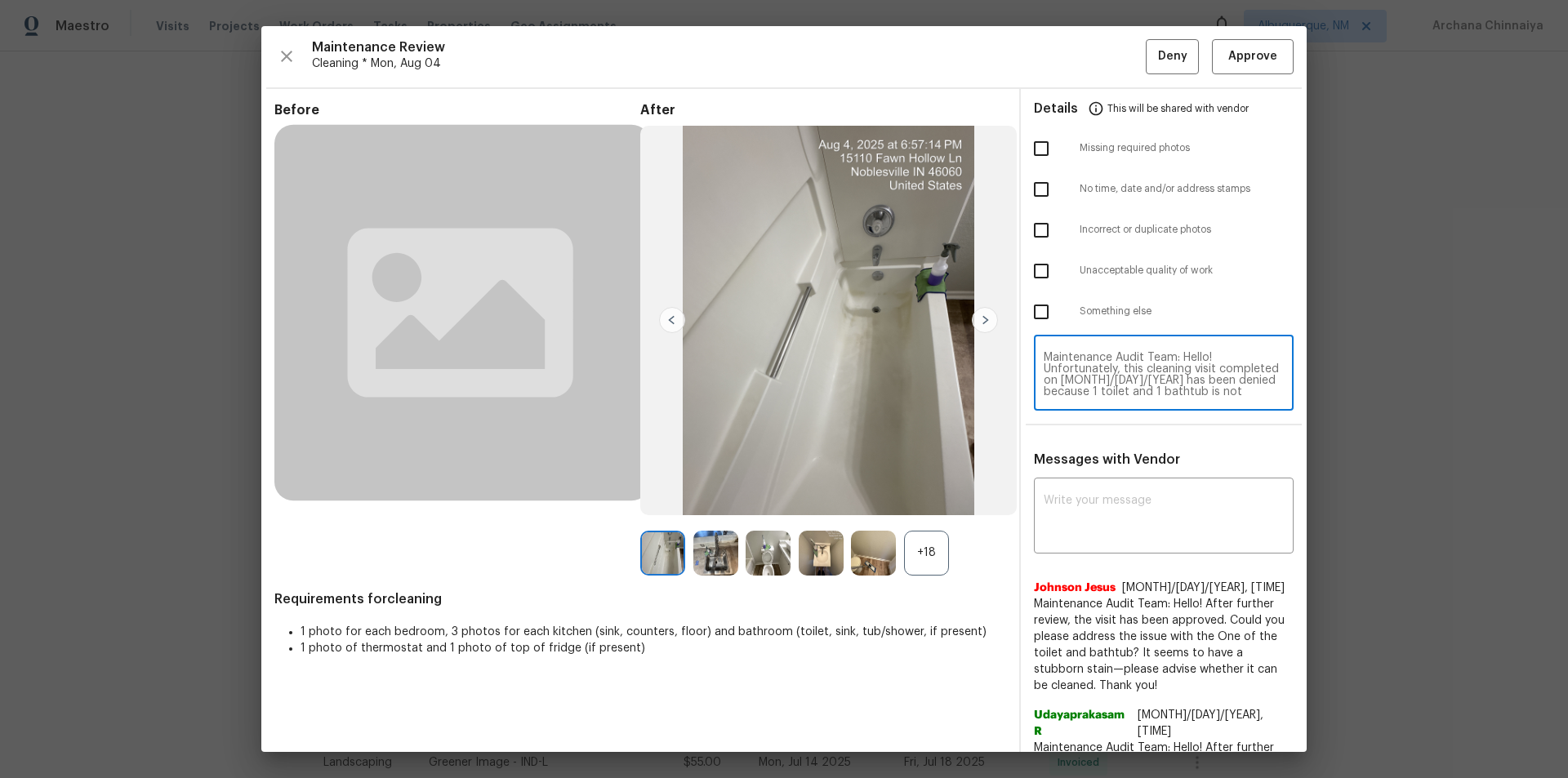 scroll, scrollTop: 149, scrollLeft: 0, axis: vertical 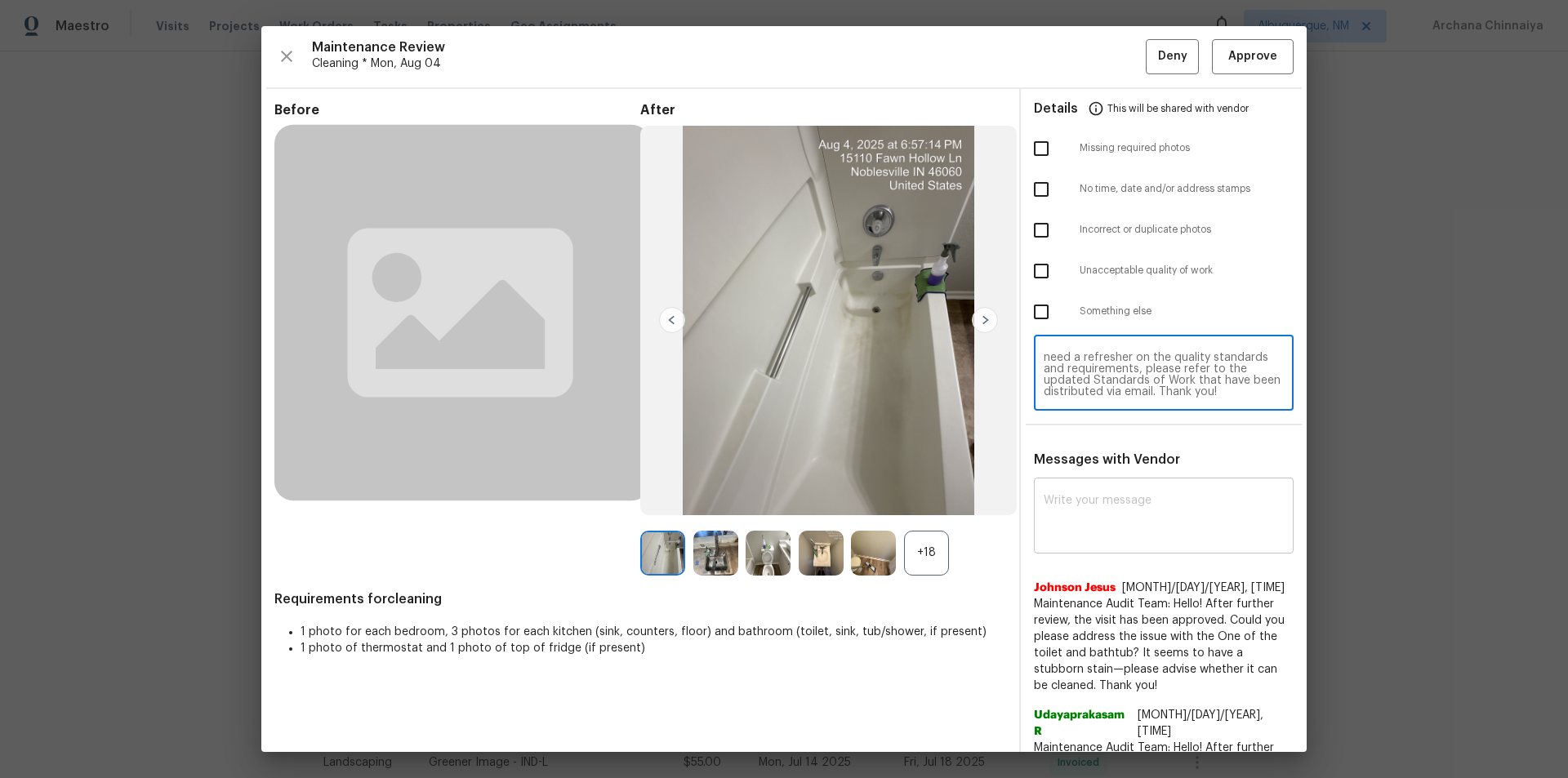 type on "Maintenance Audit Team: Hello! Unfortunately, this cleaning visit completed on 08/04/2025 has been denied because 1 toilet and 1 bathtub is not cleaned . Per the updated Standards of Work, return visits to correct quality issues from a previously denied visit are not permitted. The work must meet quality standards and be fully completed during the initial visit in order to be approved. Please ensure that all standards are met at the next scheduled visit. If you or your team need a refresher on the quality standards and requirements, please refer to the updated Standards of Work that have been distributed via email. Thank you!" 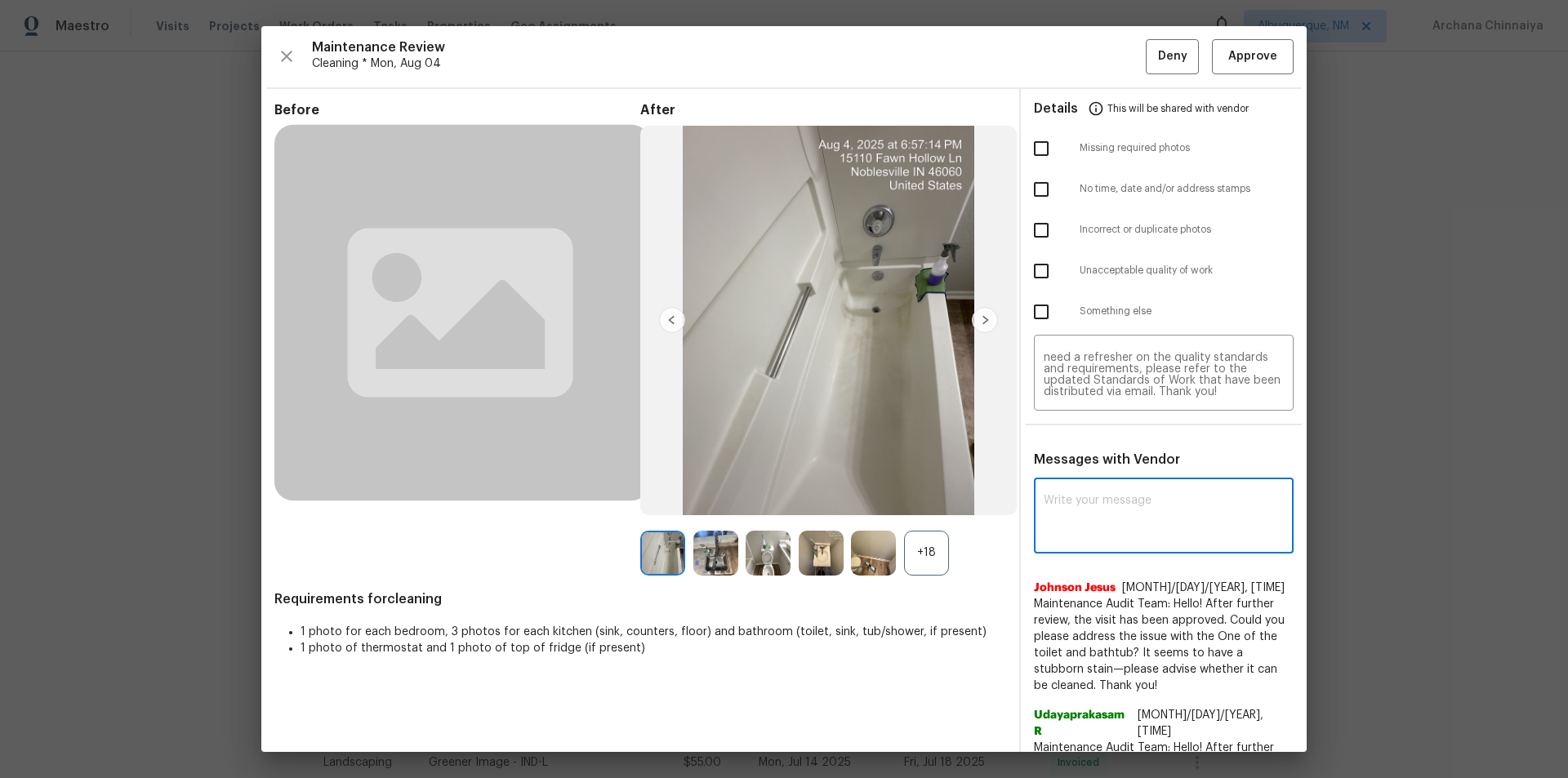 paste on "Maintenance Audit Team: Hello! Unfortunately, this cleaning visit completed on 08/04/2025 has been denied because 1 toilet and 1 bathtub is not cleaned . Per the updated Standards of Work, return visits to correct quality issues from a previously denied visit are not permitted. The work must meet quality standards and be fully completed during the initial visit in order to be approved. Please ensure that all standards are met at the next scheduled visit. If you or your team need a refresher on the quality standards and requirements, please refer to the updated Standards of Work that have been distributed via email. Thank you!" 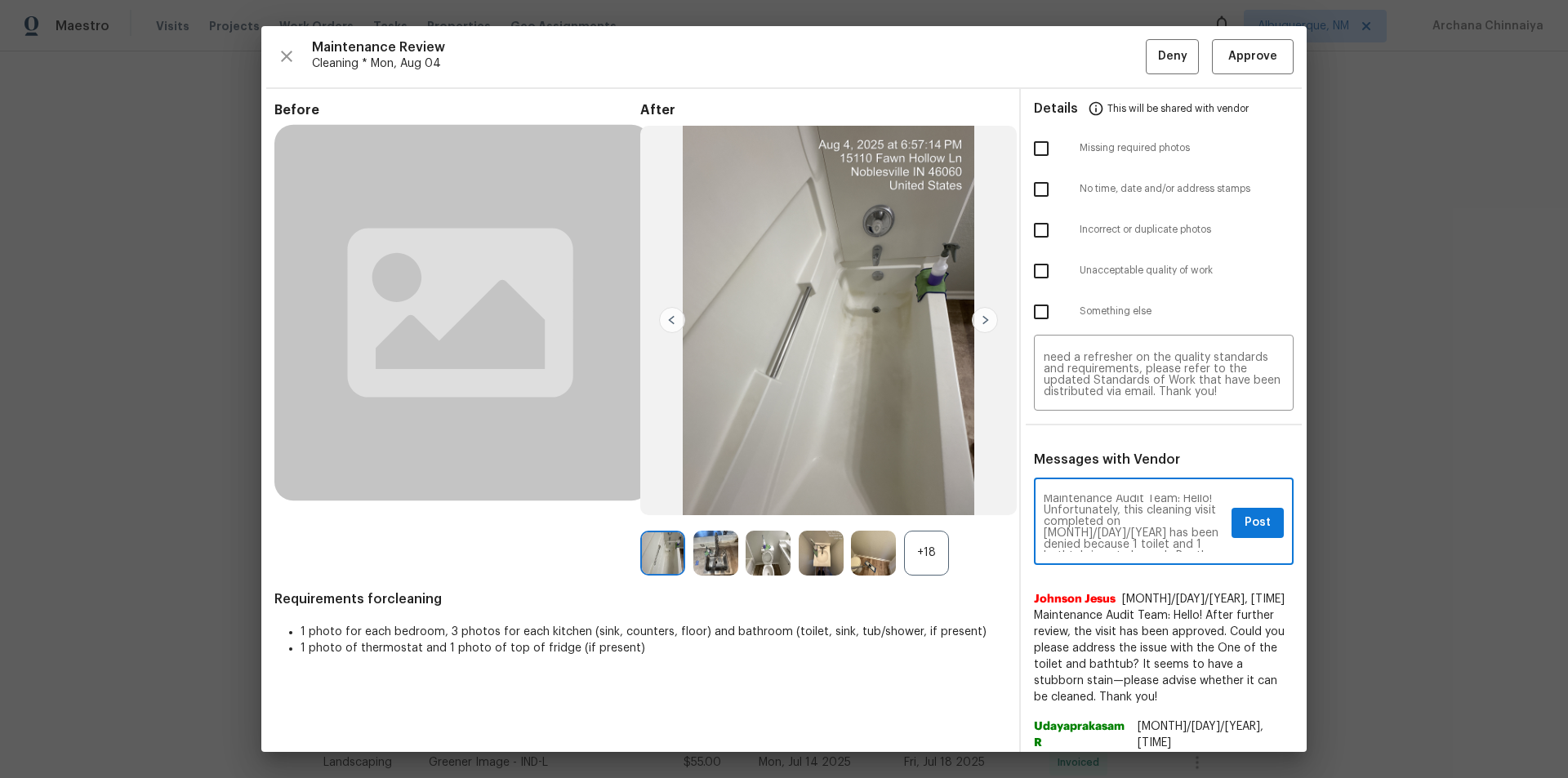 scroll, scrollTop: 0, scrollLeft: 0, axis: both 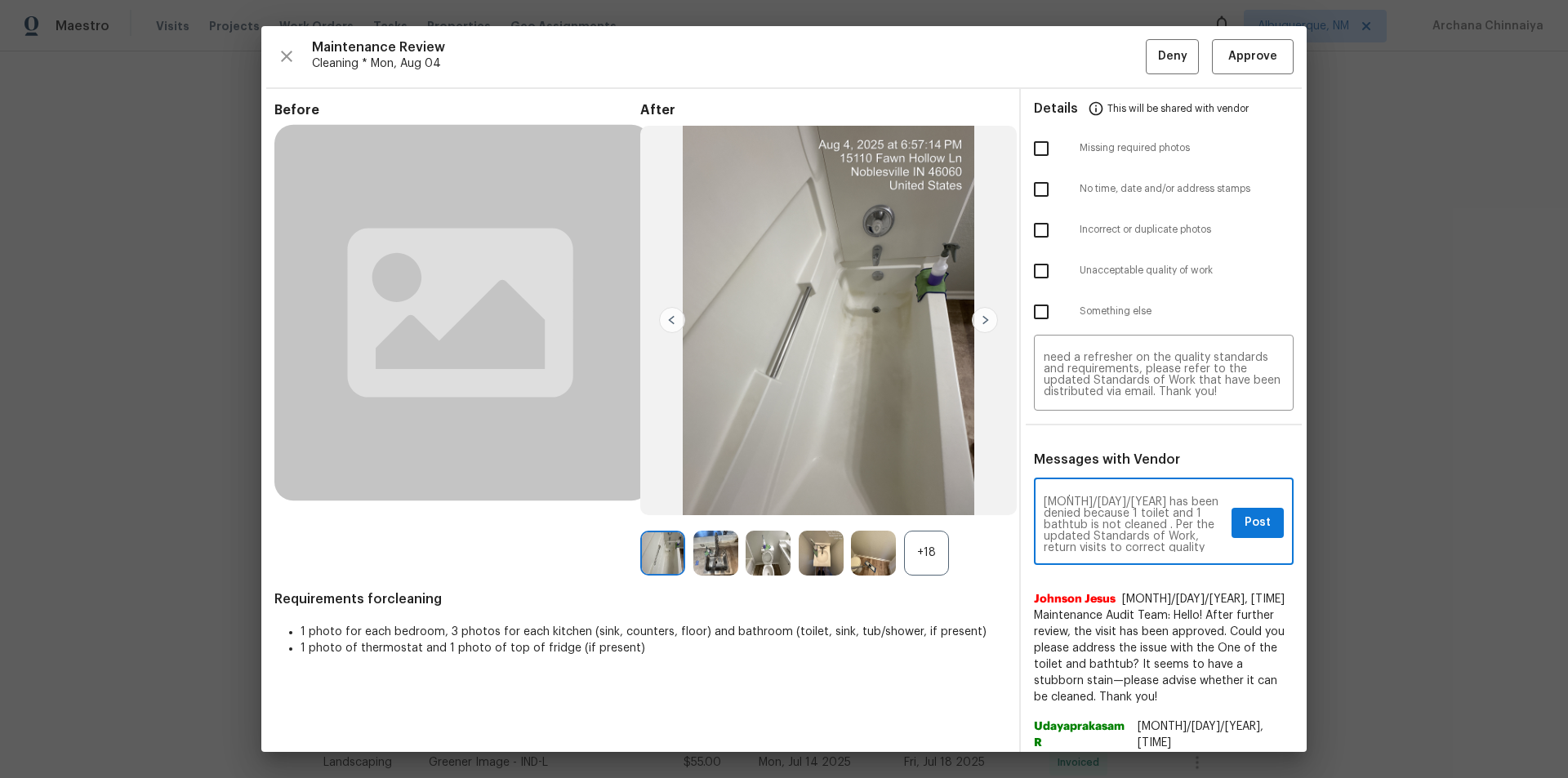 type on "Maintenance Audit Team: Hello! Unfortunately, this cleaning visit completed on 08/04/2025 has been denied because 1 toilet and 1 bathtub is not cleaned . Per the updated Standards of Work, return visits to correct quality issues from a previously denied visit are not permitted. The work must meet quality standards and be fully completed during the initial visit in order to be approved. Please ensure that all standards are met at the next scheduled visit. If you or your team need a refresher on the quality standards and requirements, please refer to the updated Standards of Work that have been distributed via email. Thank you!" 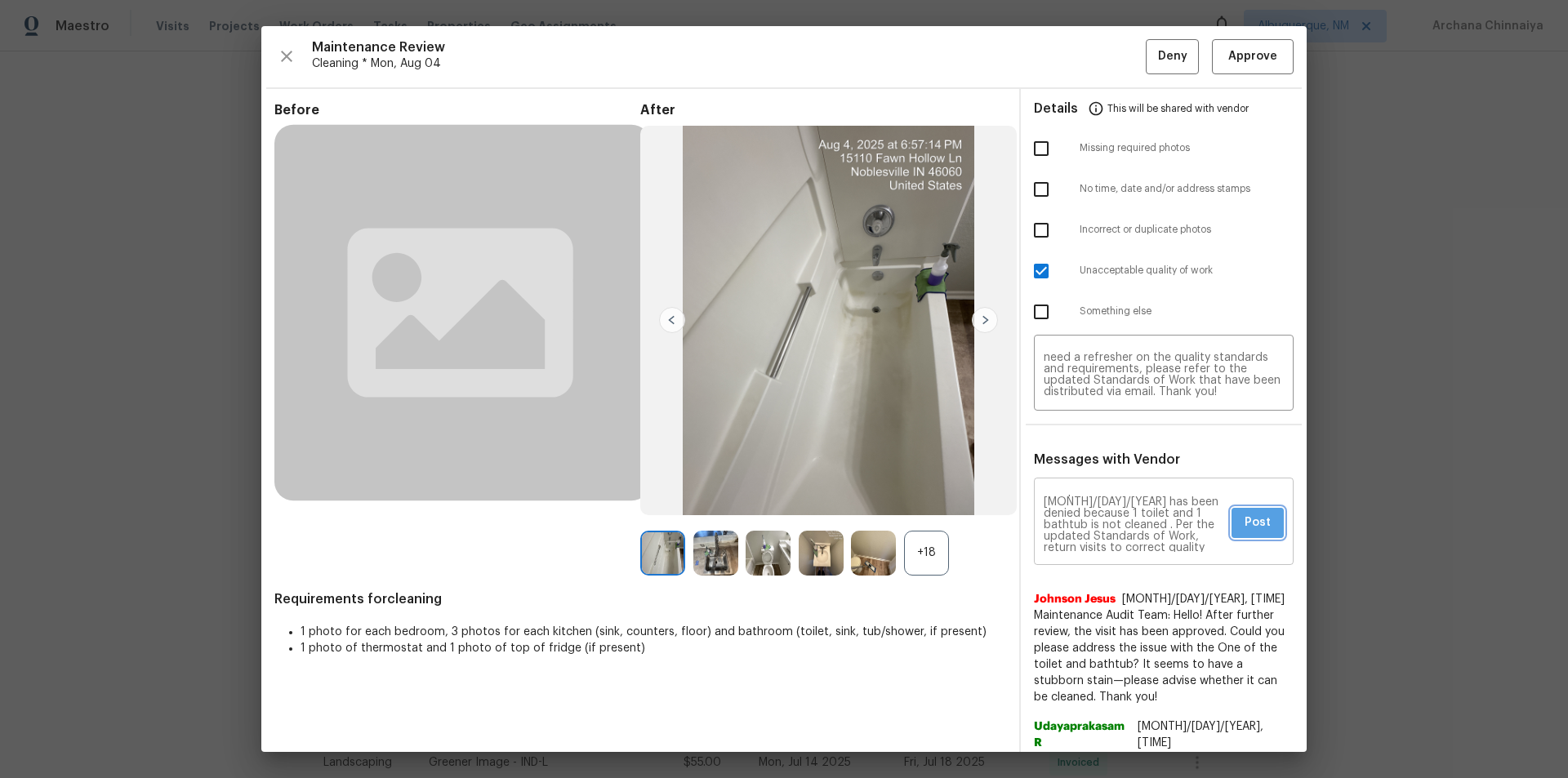 click on "Post" at bounding box center (1258, 522) 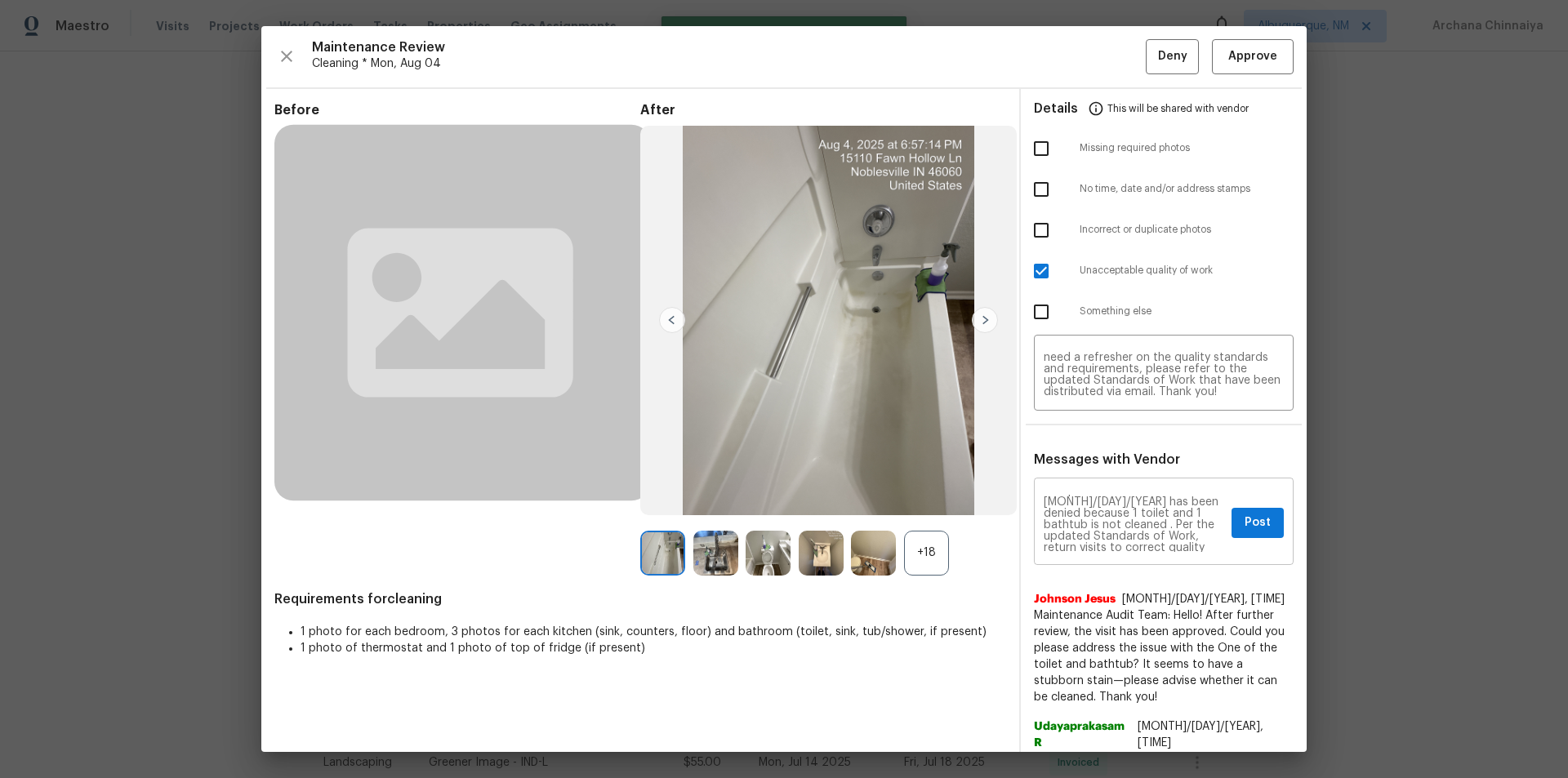 type 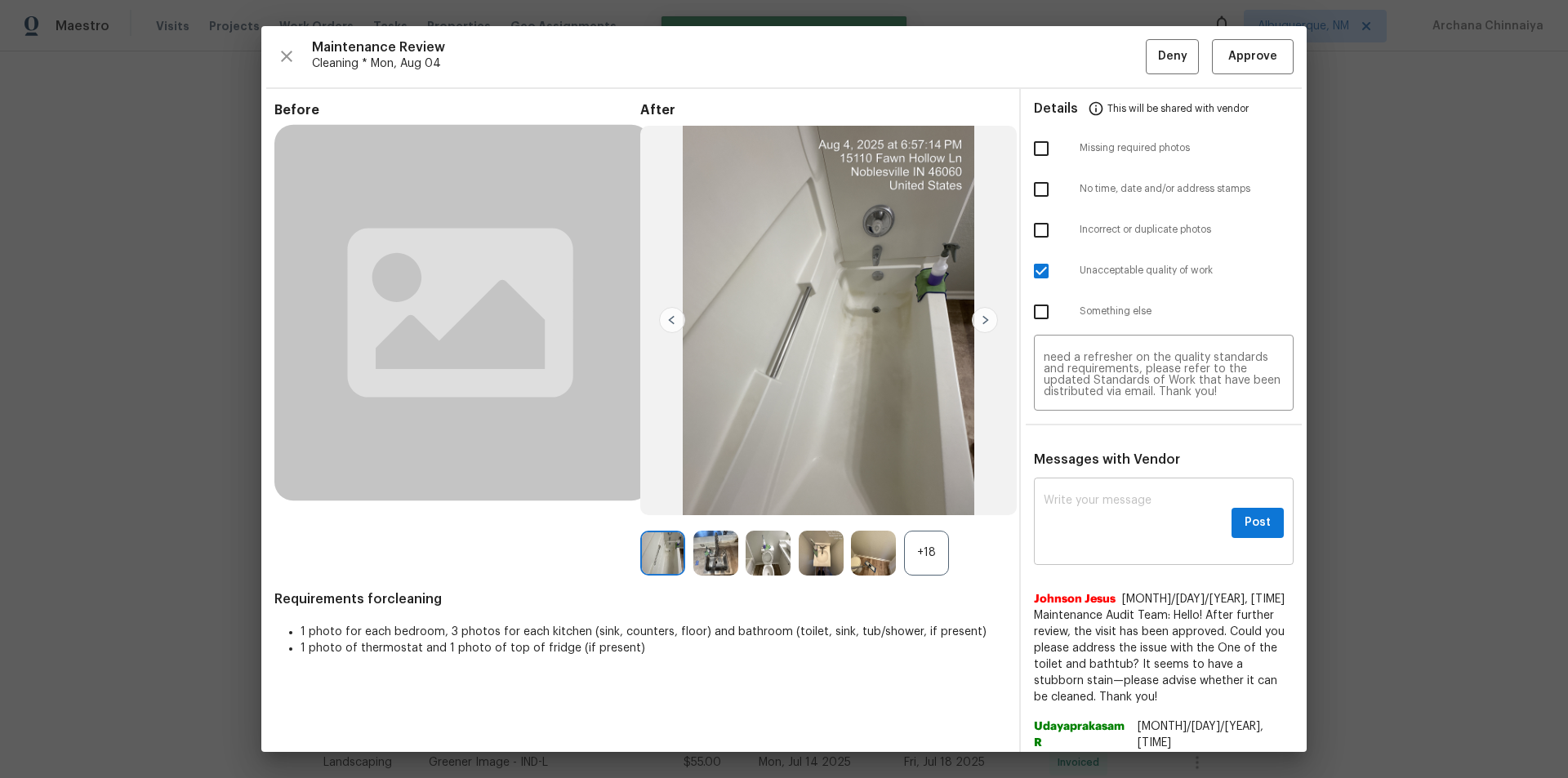 scroll, scrollTop: 0, scrollLeft: 0, axis: both 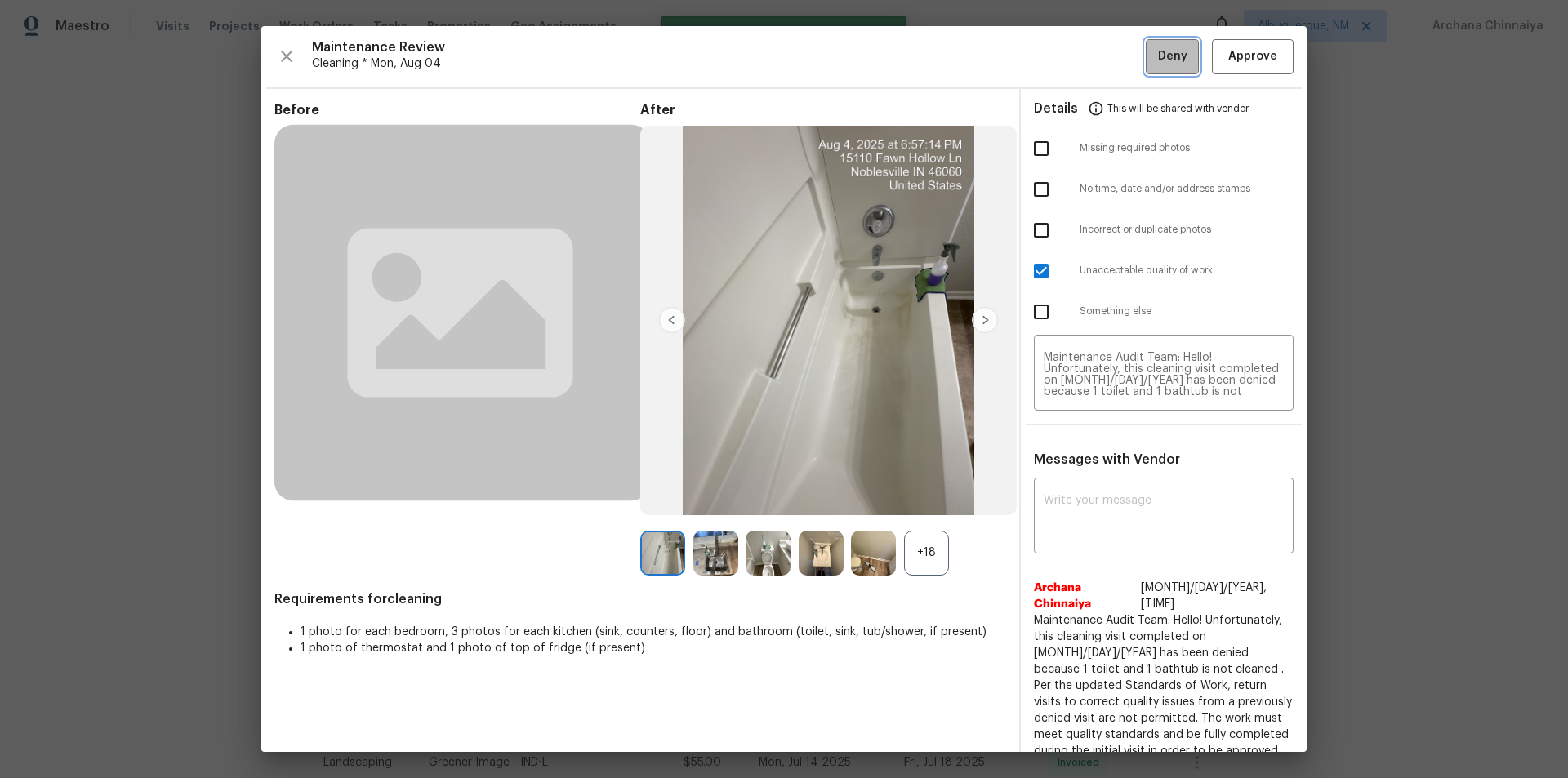 click on "Deny" at bounding box center (1172, 56) 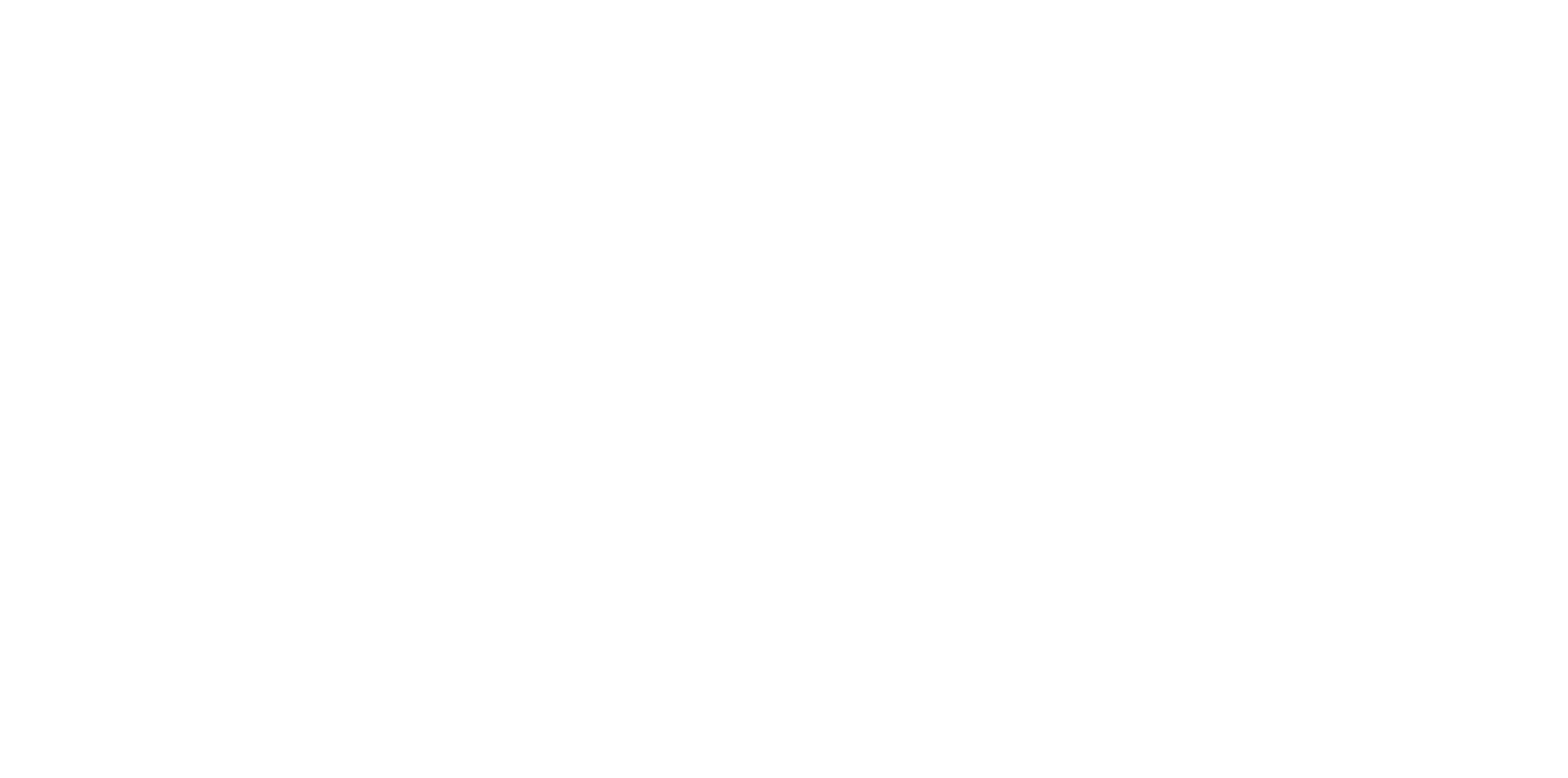 scroll, scrollTop: 0, scrollLeft: 0, axis: both 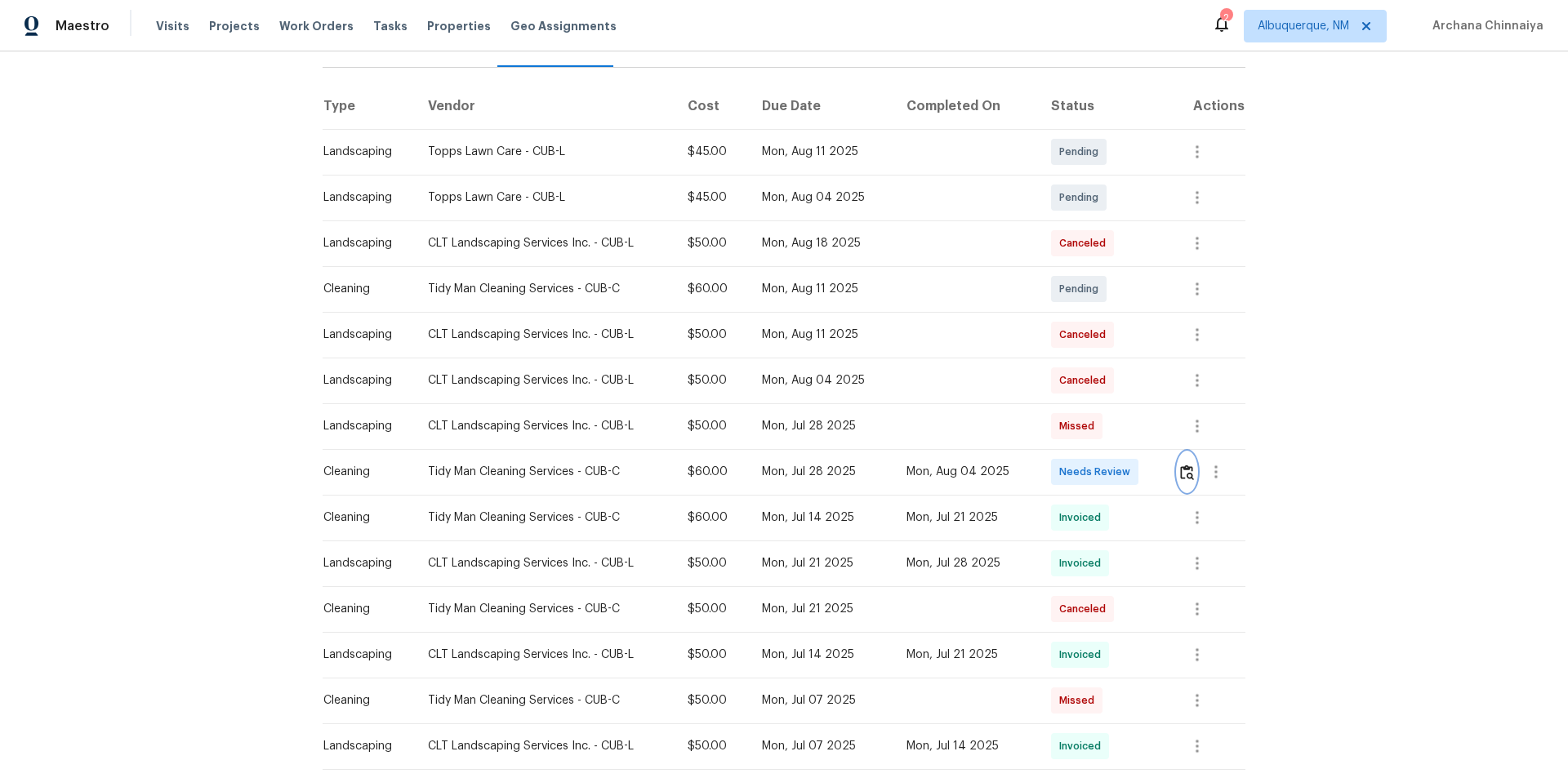 click at bounding box center [1187, 472] 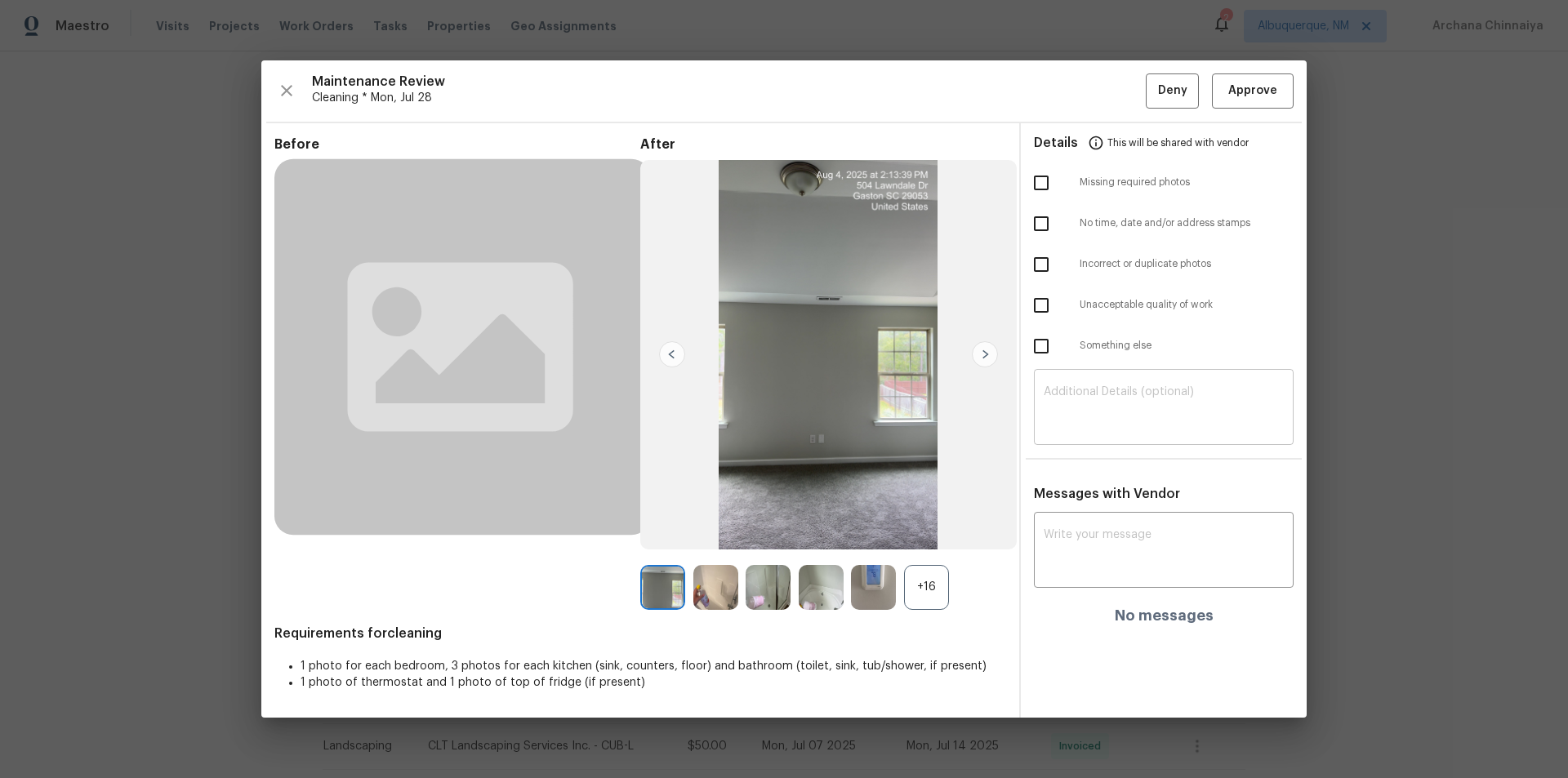 click at bounding box center (1164, 409) 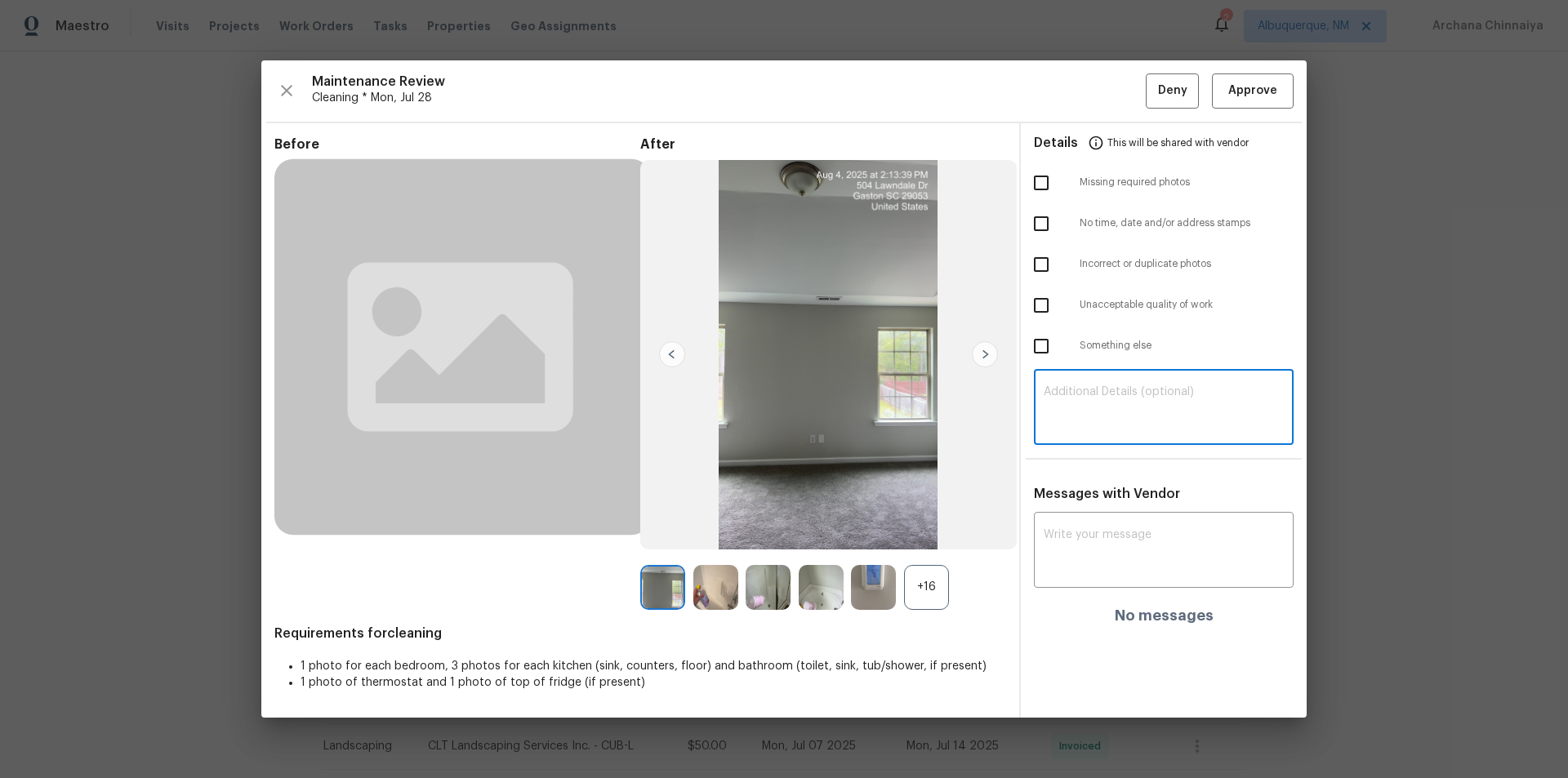 paste on "Maintenance Audit Team: Hello! Unfortunately, this cleaning visit completed on 08/04/2025 has been denied because 1 bedroom photo is missing and  3 bedroom having foot marks that should be cleaned .Additionally, please ensure that full view of bedroom photo from the future visit . Per the updated Standards of Work, return visits to correct quality issues from a previously denied visit are not permitted. The work must meet quality standards and be fully completed during the initial visit in order to be approved. Please ensure that all standards are met at the next scheduled visit. If you or your team need a refresher on the quality standards and requirements, please refer to the updated Standards of Work that have been distributed via email. Thank you!" 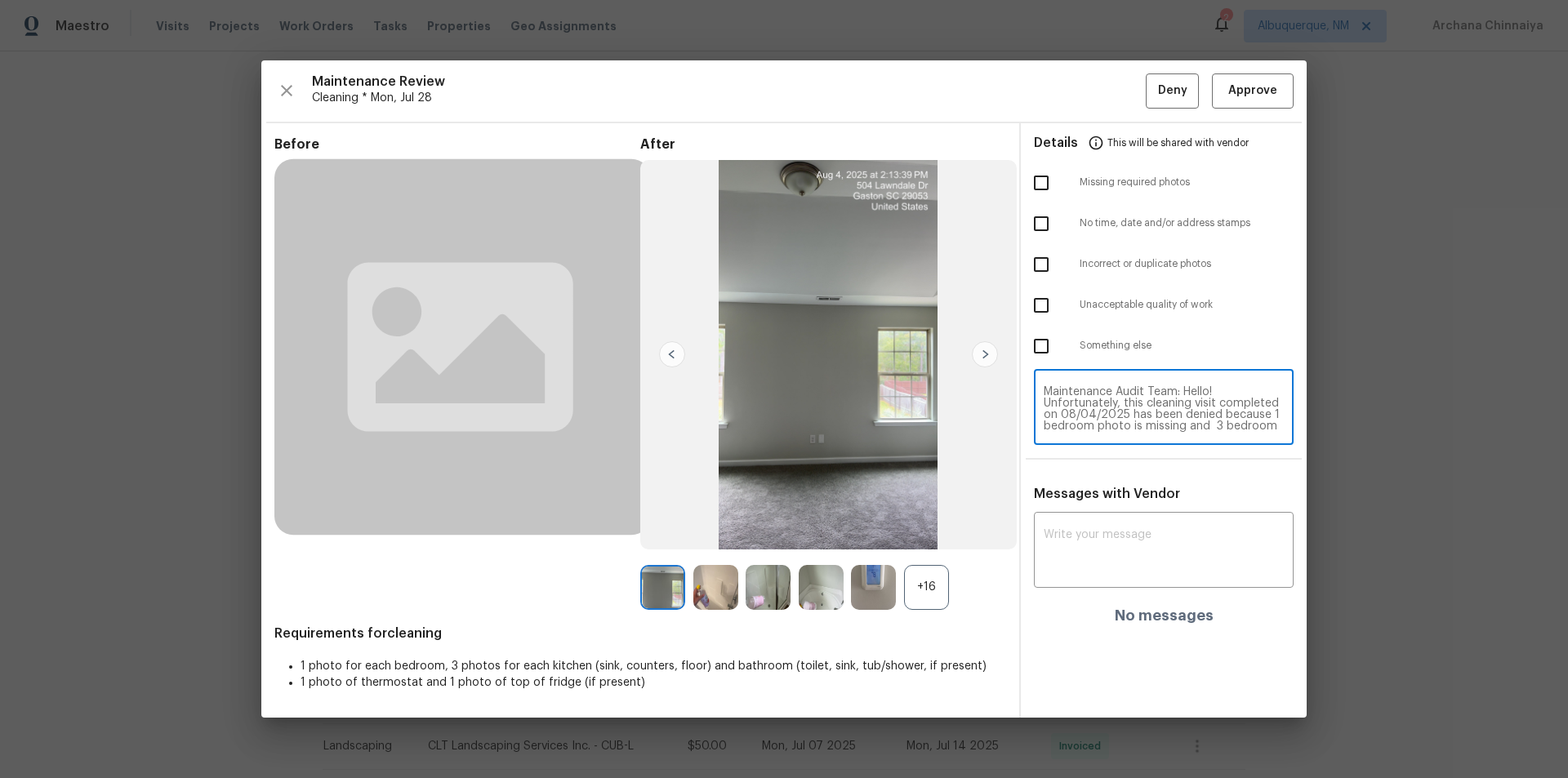 scroll, scrollTop: 183, scrollLeft: 0, axis: vertical 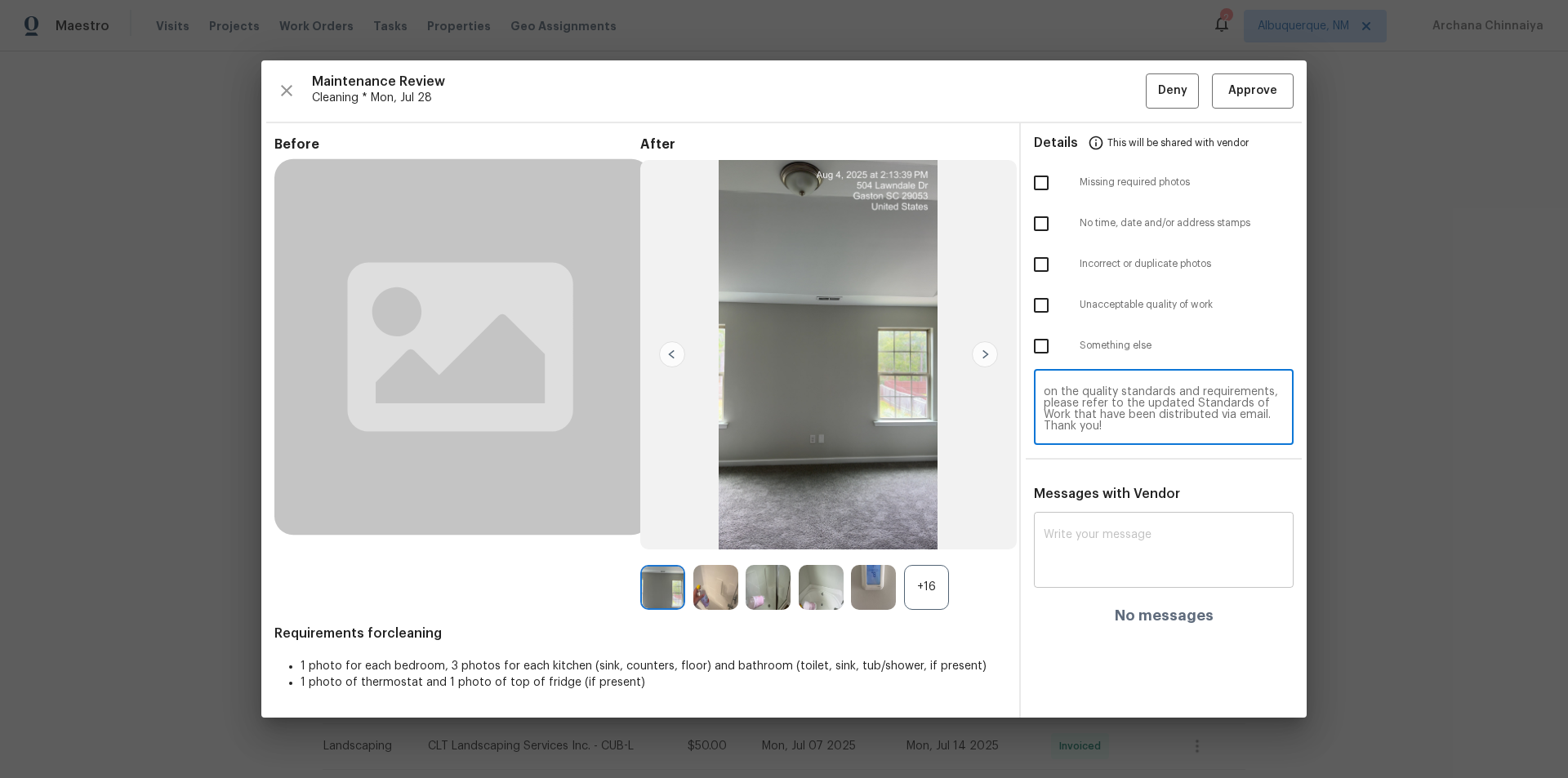 type on "Maintenance Audit Team: Hello! Unfortunately, this cleaning visit completed on 08/04/2025 has been denied because 1 bedroom photo is missing and  3 bedroom having foot marks that should be cleaned .Additionally, please ensure that full view of bedroom photo from the future visit . Per the updated Standards of Work, return visits to correct quality issues from a previously denied visit are not permitted. The work must meet quality standards and be fully completed during the initial visit in order to be approved. Please ensure that all standards are met at the next scheduled visit. If you or your team need a refresher on the quality standards and requirements, please refer to the updated Standards of Work that have been distributed via email. Thank you!" 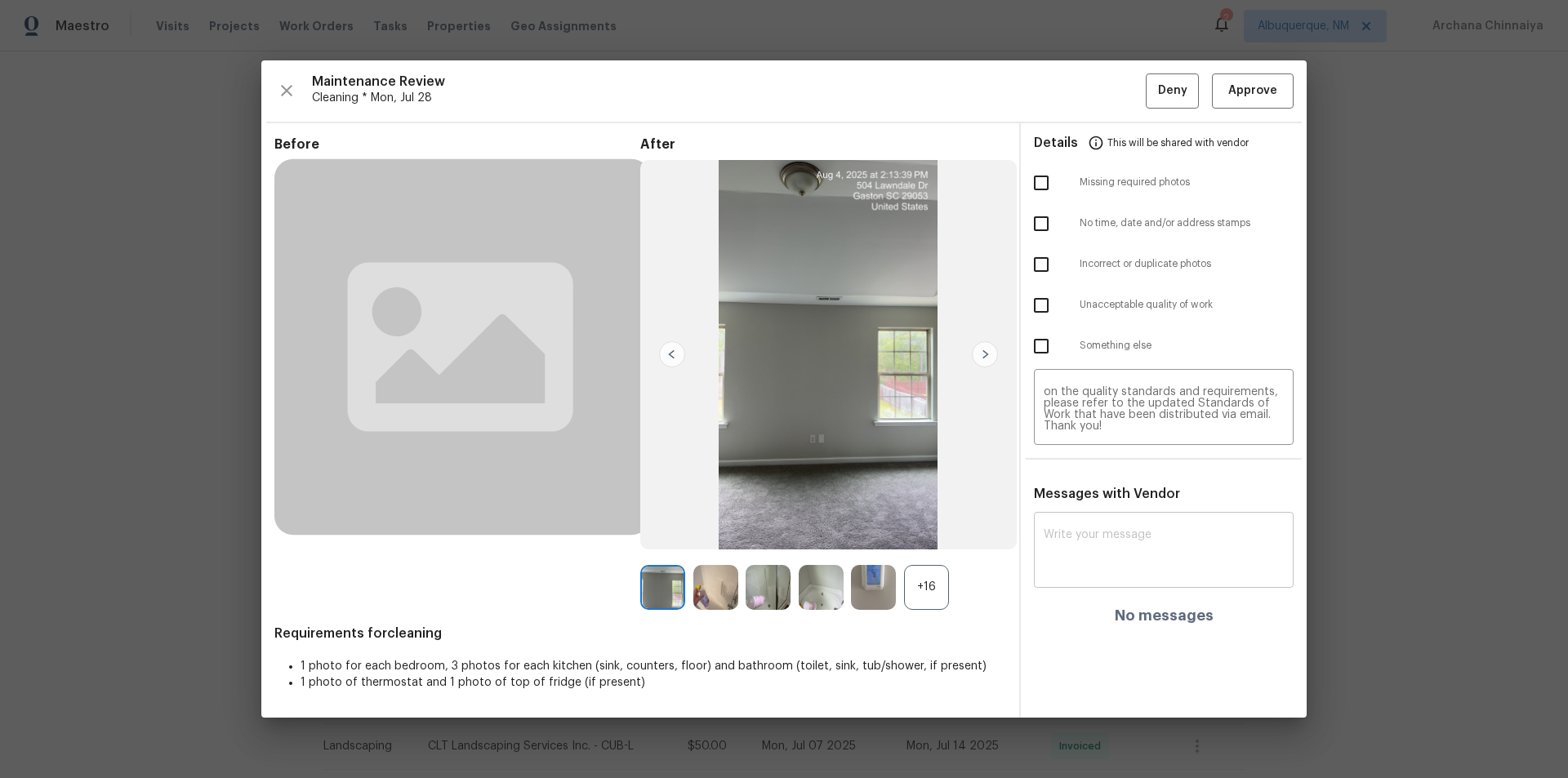 click on "x ​" at bounding box center (1164, 552) 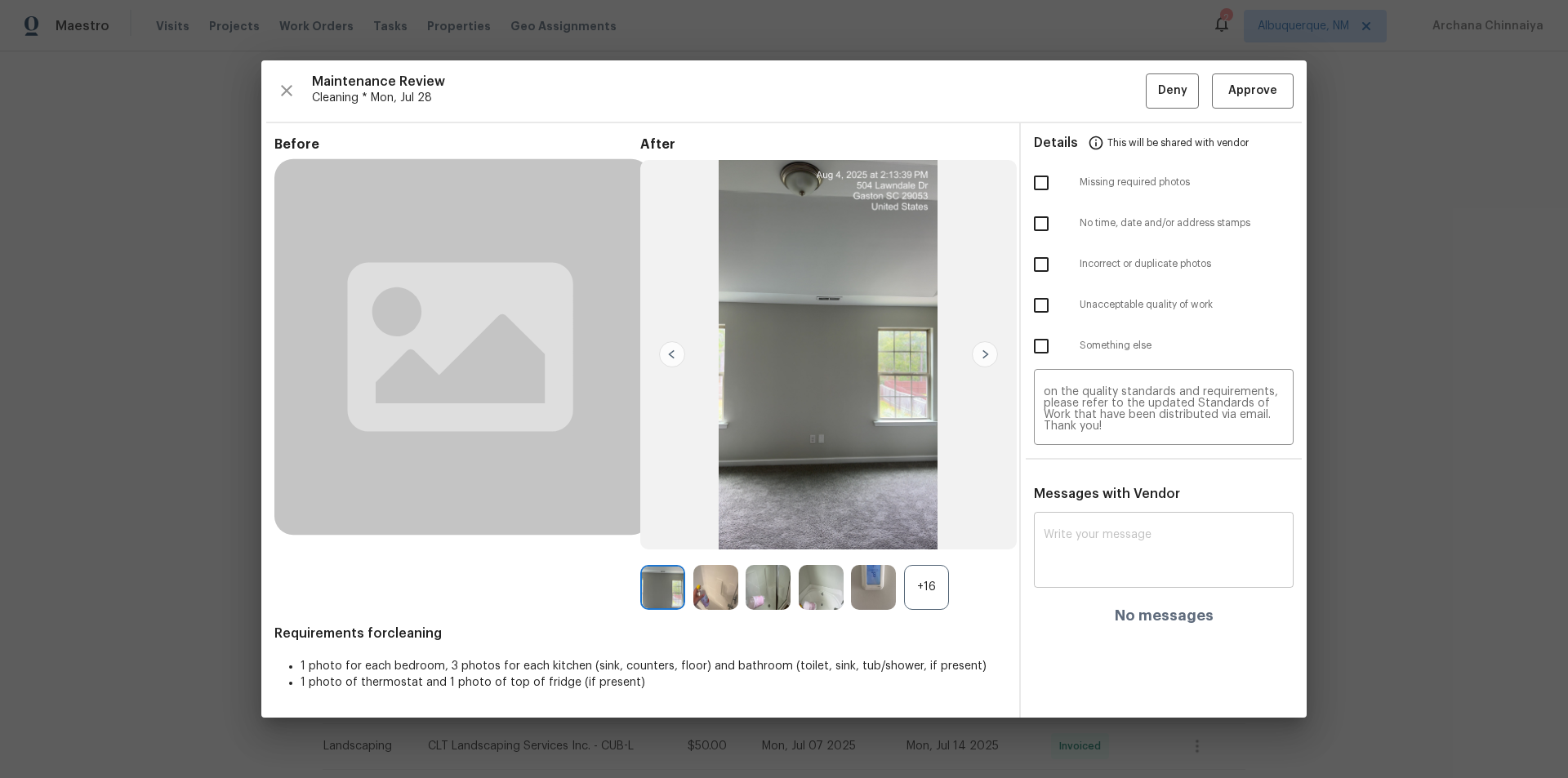 paste on "Maintenance Audit Team: Hello! Unfortunately, this cleaning visit completed on 08/04/2025 has been denied because 1 bedroom photo is missing and  3 bedroom having foot marks that should be cleaned .Additionally, please ensure that full view of bedroom photo from the future visit . Per the updated Standards of Work, return visits to correct quality issues from a previously denied visit are not permitted. The work must meet quality standards and be fully completed during the initial visit in order to be approved. Please ensure that all standards are met at the next scheduled visit. If you or your team need a refresher on the quality standards and requirements, please refer to the updated Standards of Work that have been distributed via email. Thank you!" 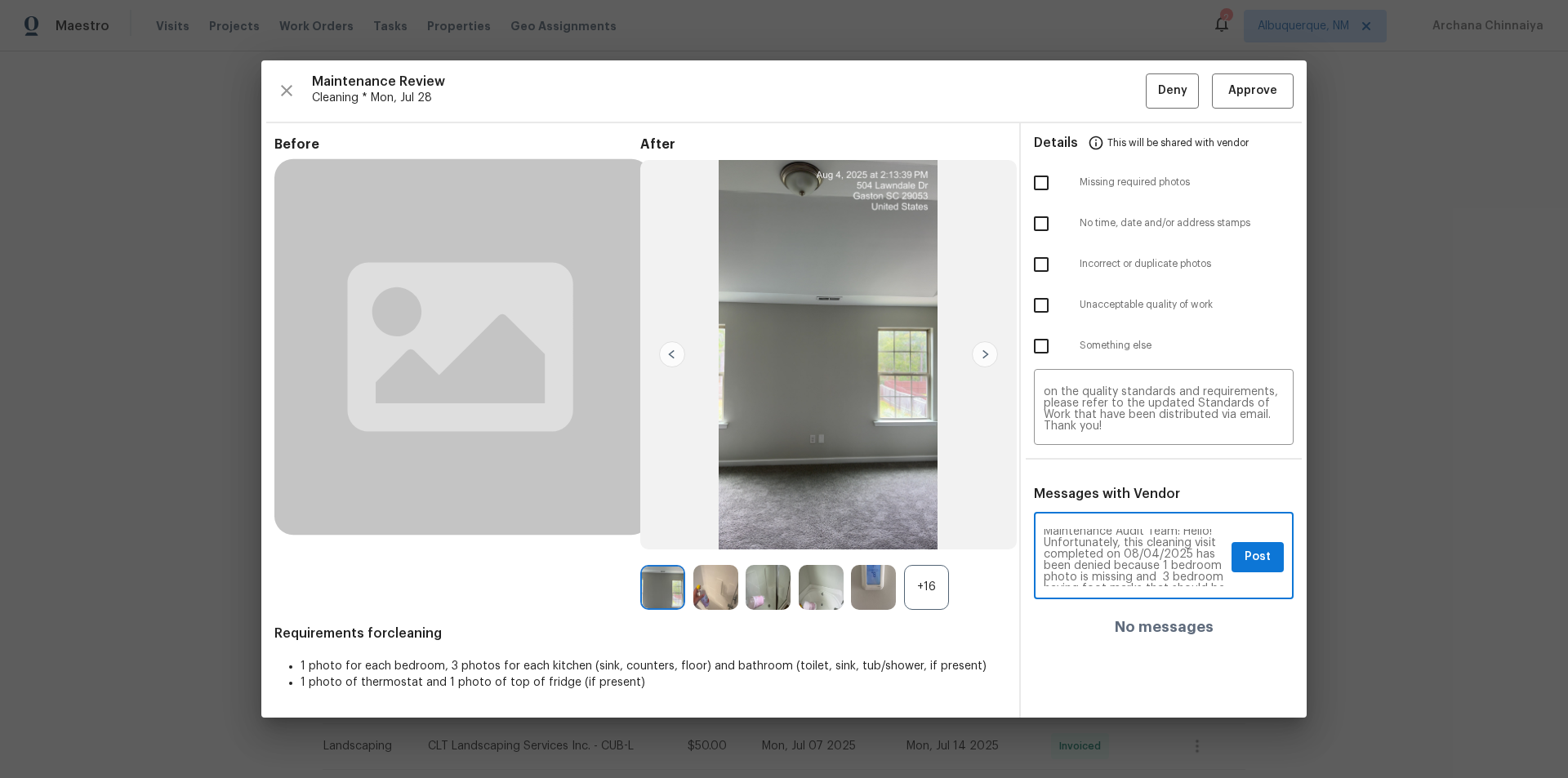 scroll, scrollTop: 0, scrollLeft: 0, axis: both 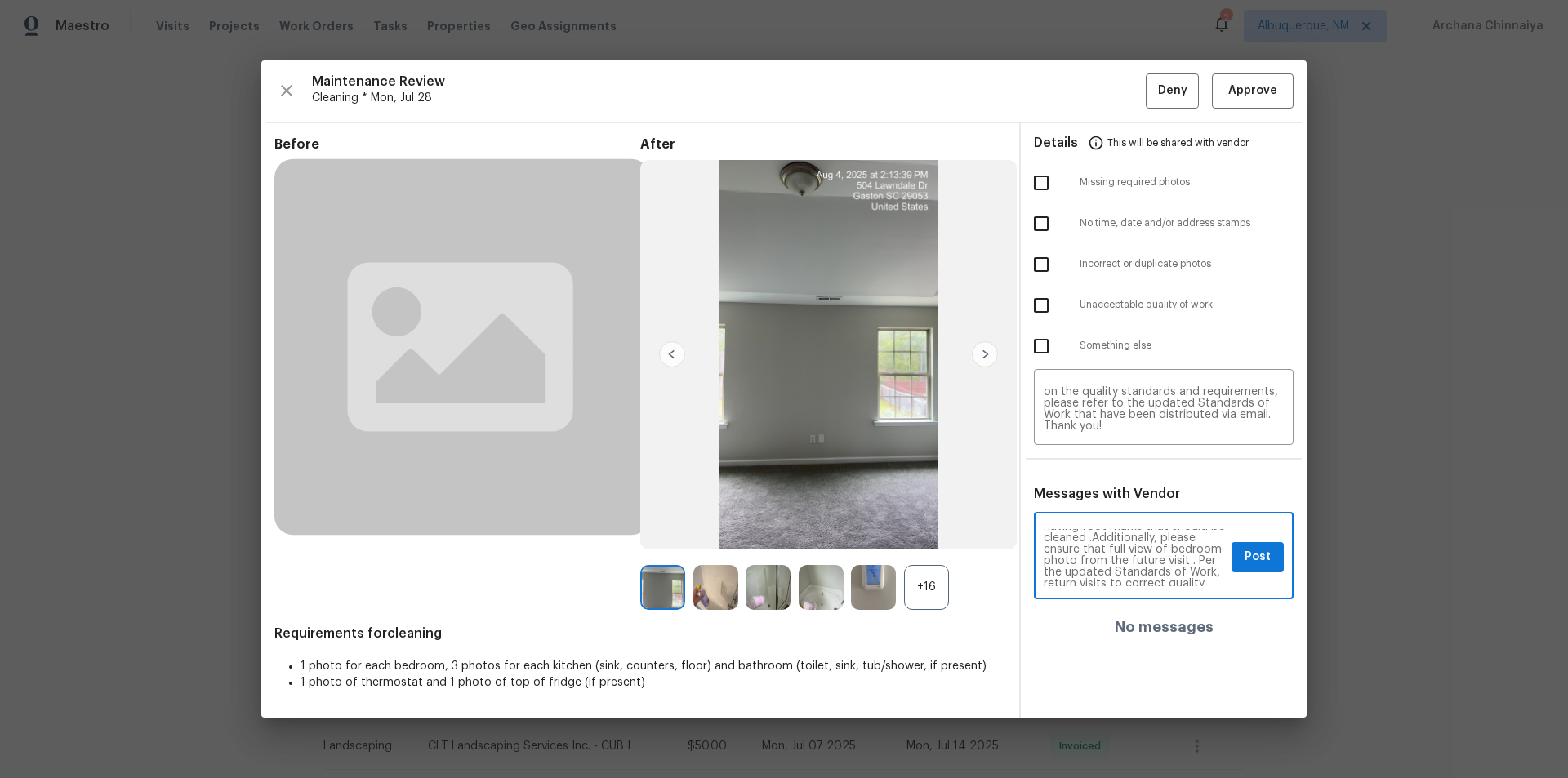 type on "Maintenance Audit Team: Hello! Unfortunately, this cleaning visit completed on 08/04/2025 has been denied because 1 bedroom photo is missing and  3 bedroom having foot marks that should be cleaned .Additionally, please ensure that full view of bedroom photo from the future visit . Per the updated Standards of Work, return visits to correct quality issues from a previously denied visit are not permitted. The work must meet quality standards and be fully completed during the initial visit in order to be approved. Please ensure that all standards are met at the next scheduled visit. If you or your team need a refresher on the quality standards and requirements, please refer to the updated Standards of Work that have been distributed via email. Thank you!" 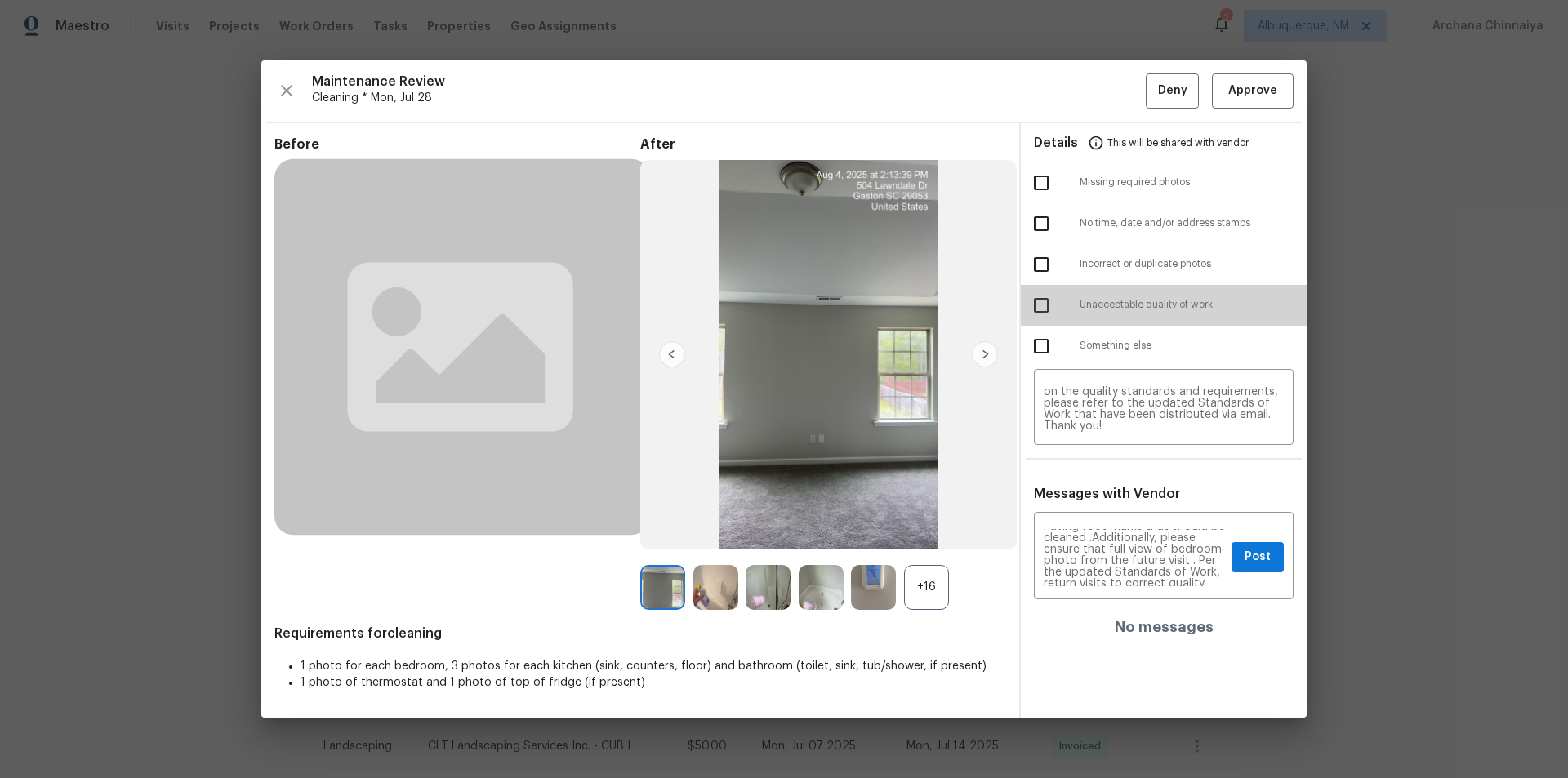 drag, startPoint x: 1047, startPoint y: 311, endPoint x: 1051, endPoint y: 196, distance: 115.06954 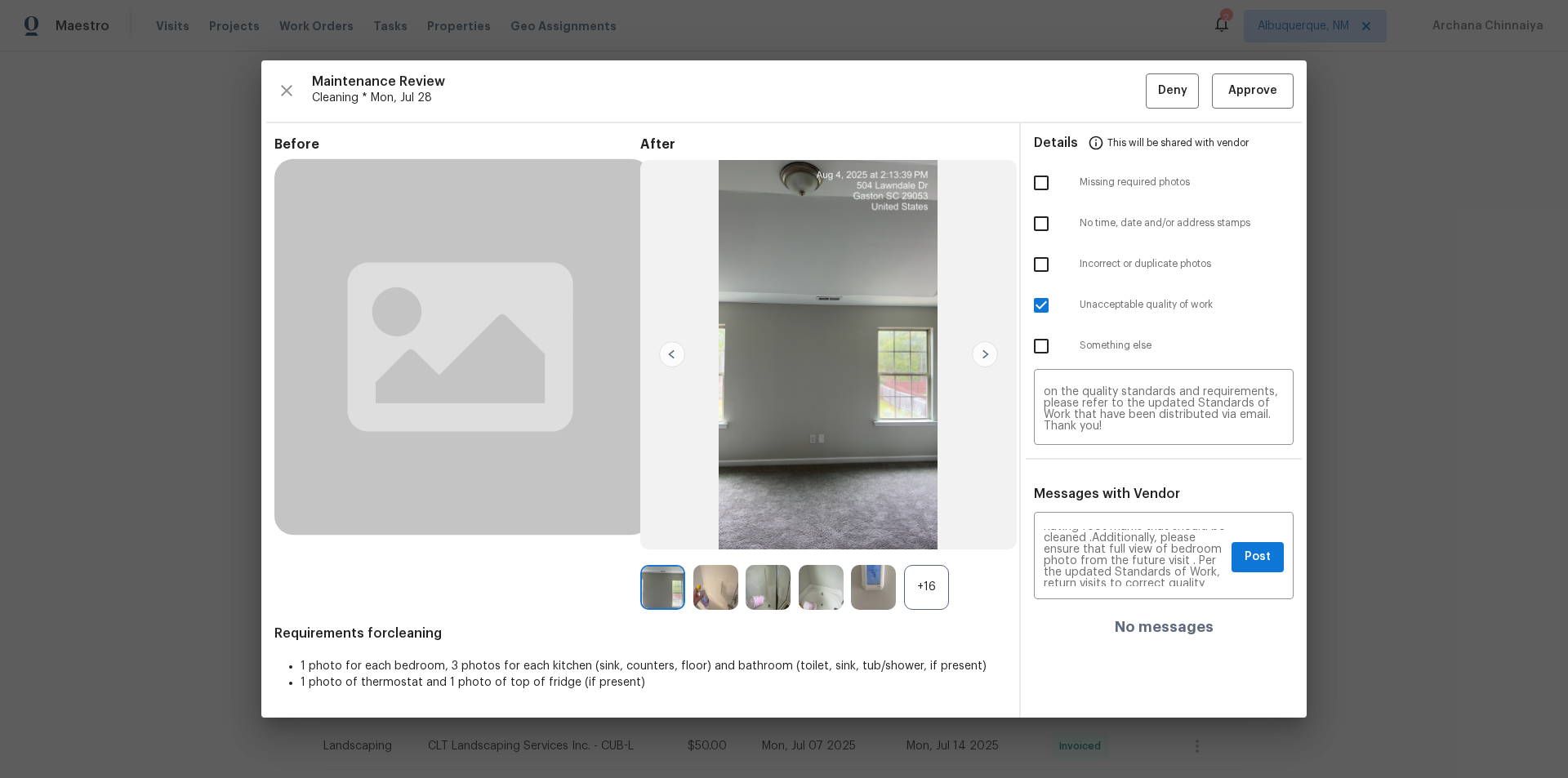 click at bounding box center (1041, 183) 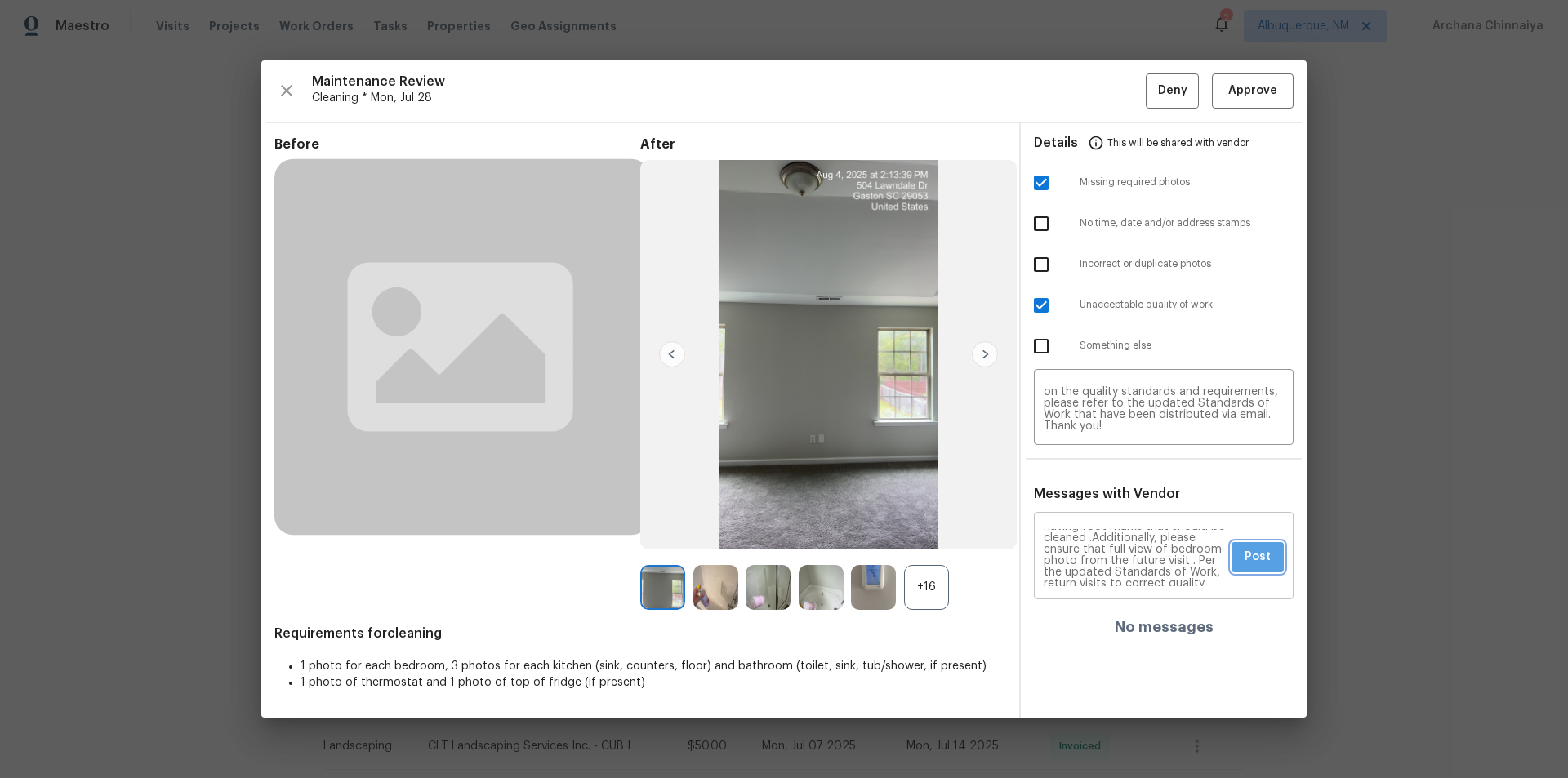 click on "Post" at bounding box center (1258, 557) 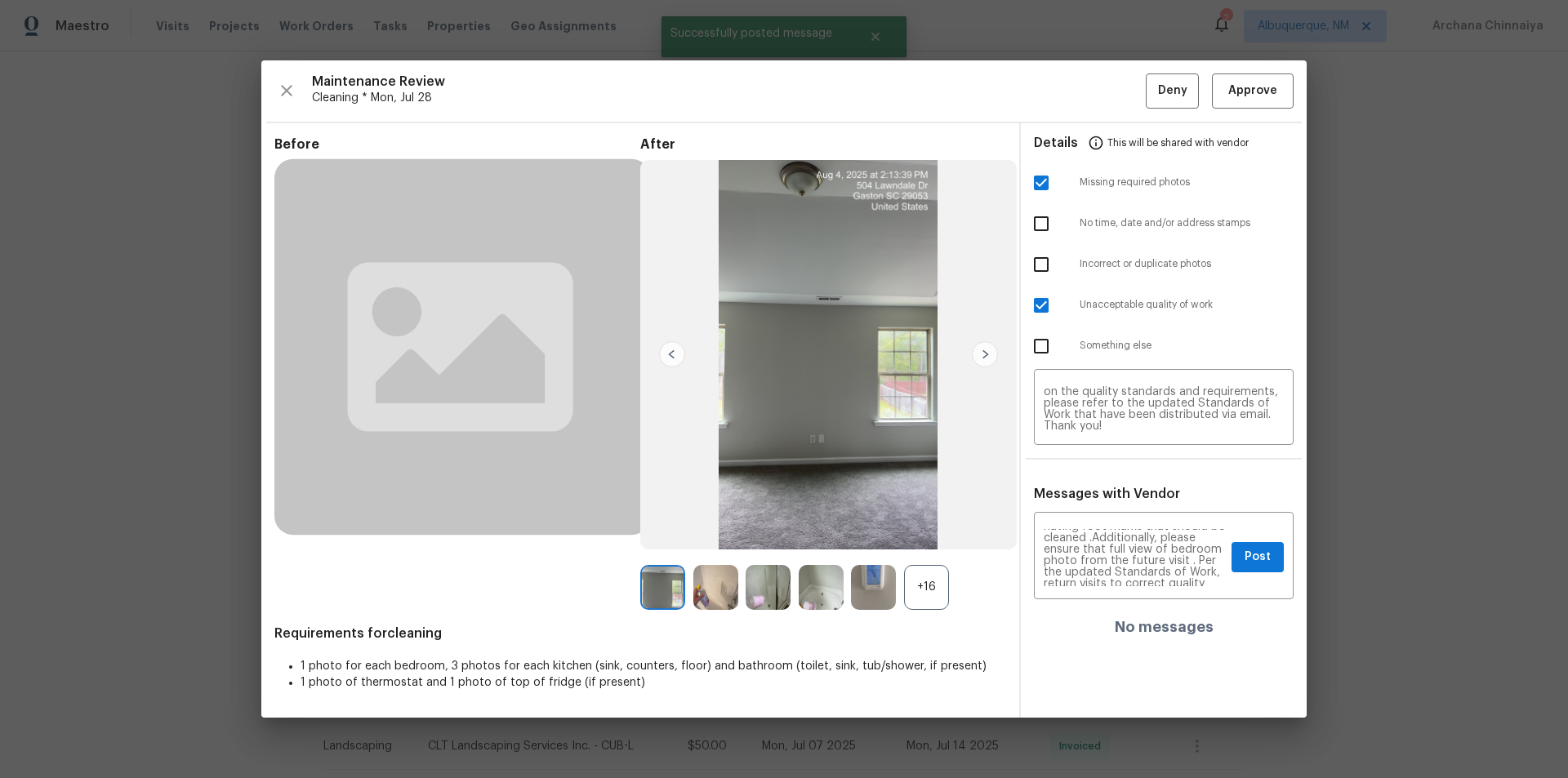 type 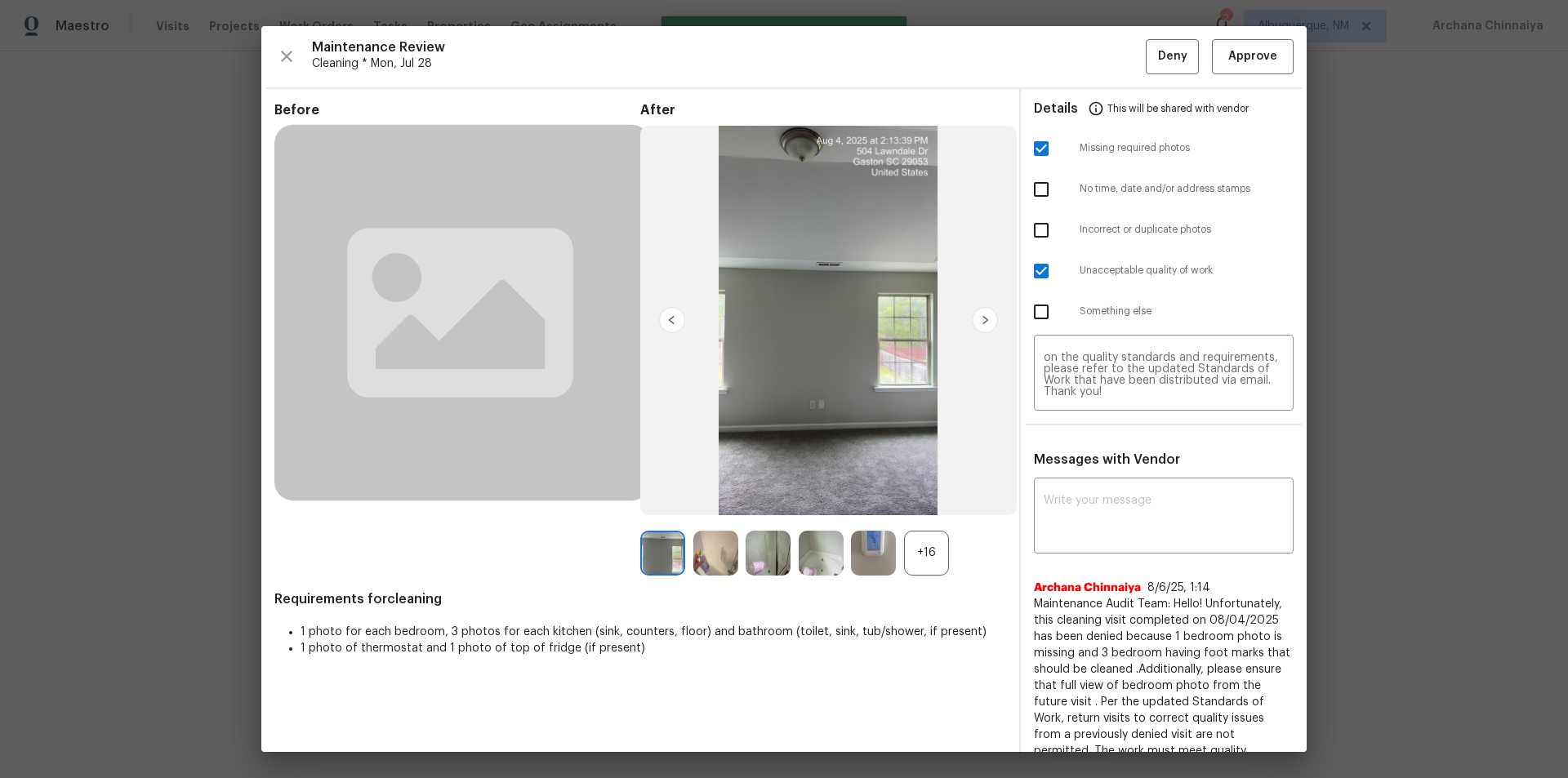 scroll, scrollTop: 0, scrollLeft: 0, axis: both 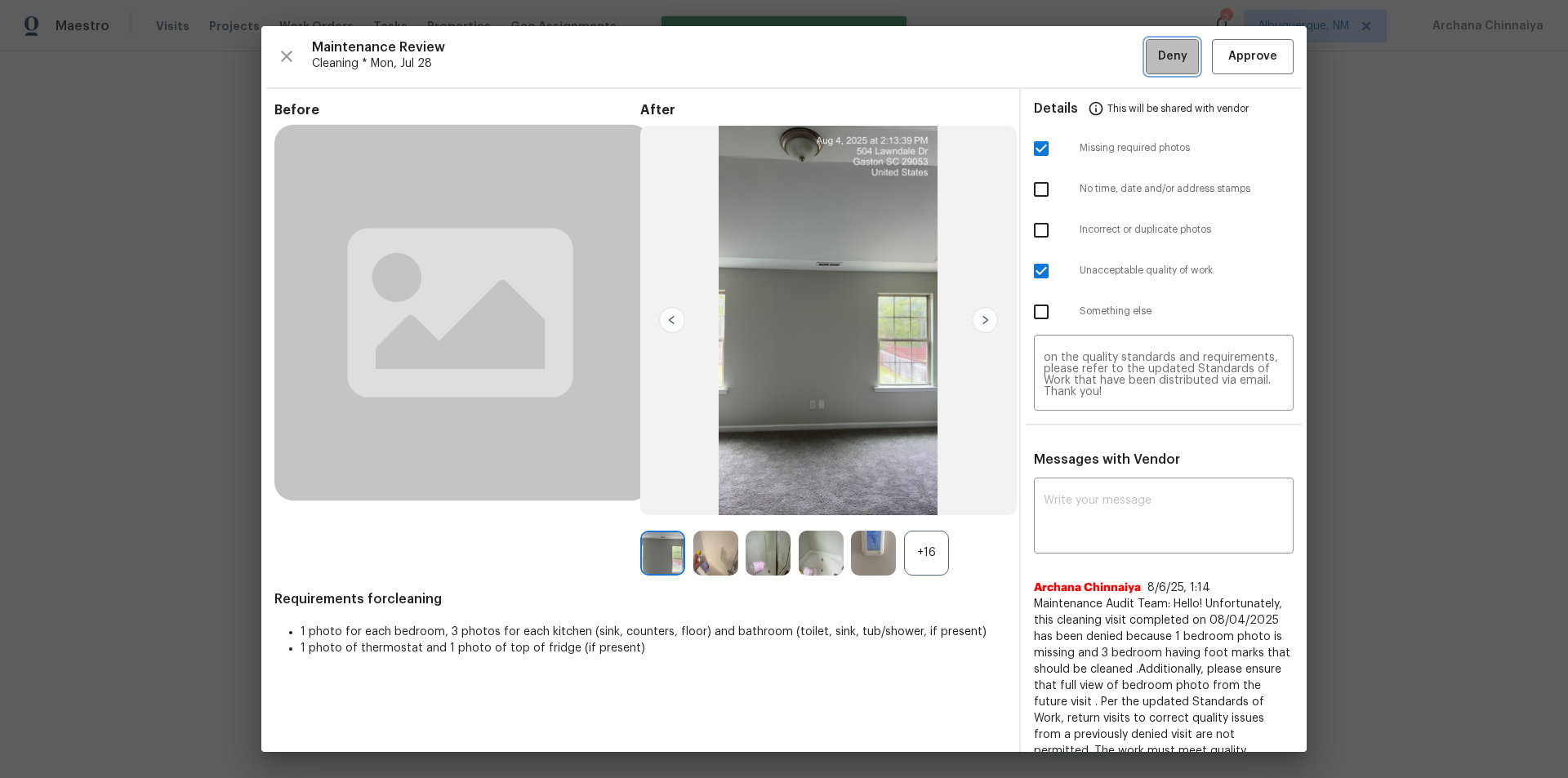 click on "Deny" at bounding box center (1173, 56) 